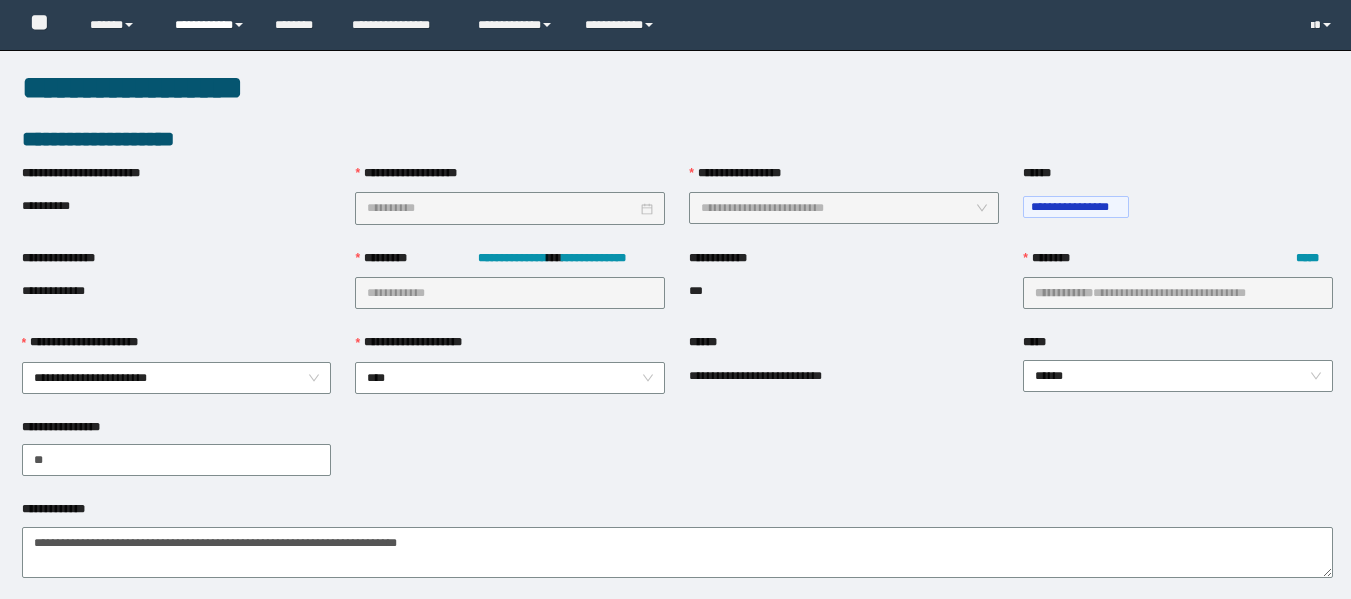 scroll, scrollTop: 400, scrollLeft: 0, axis: vertical 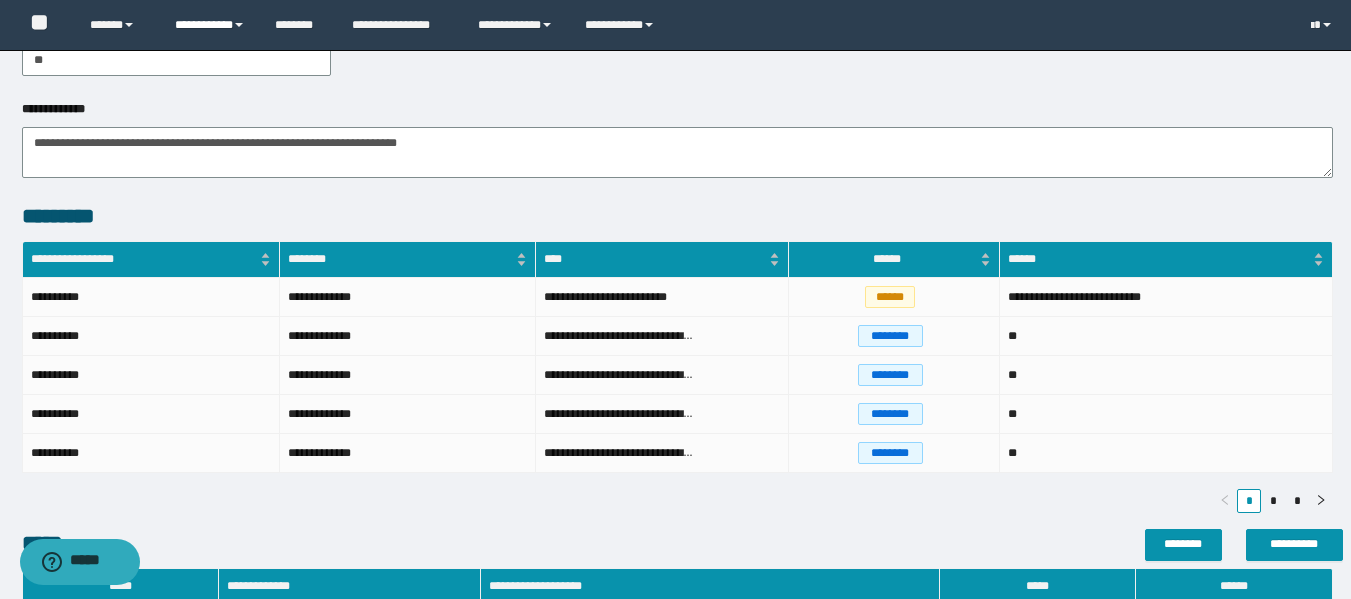 click on "**********" at bounding box center [210, 25] 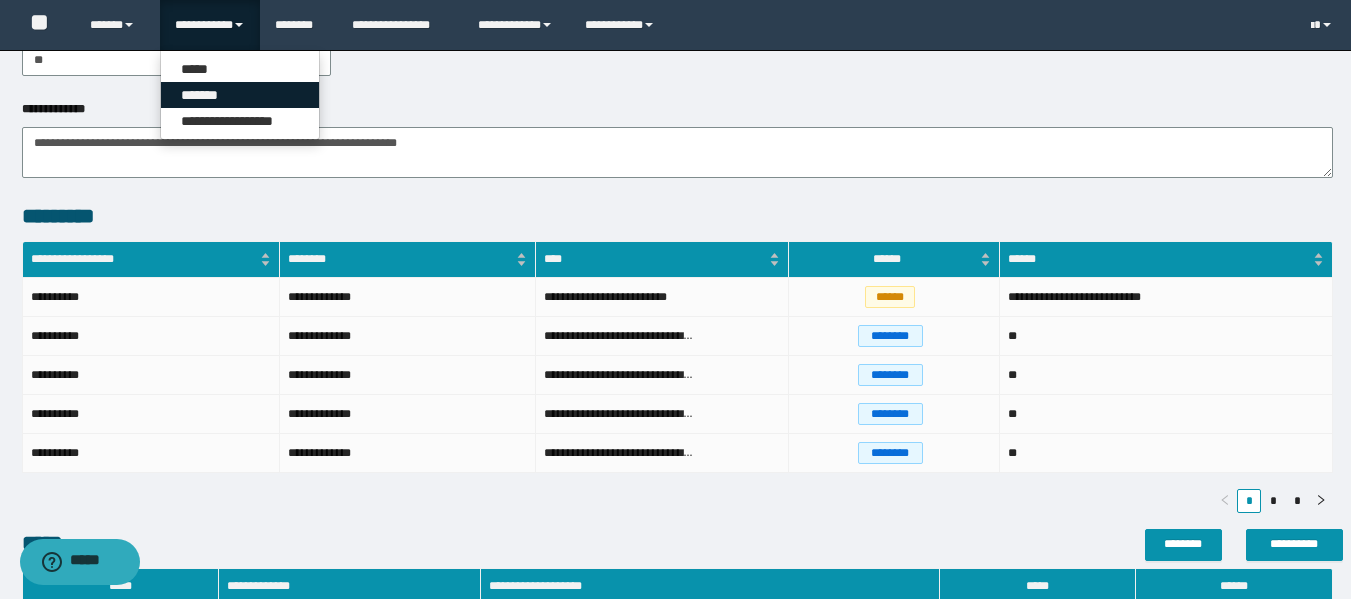 click on "*******" at bounding box center [240, 95] 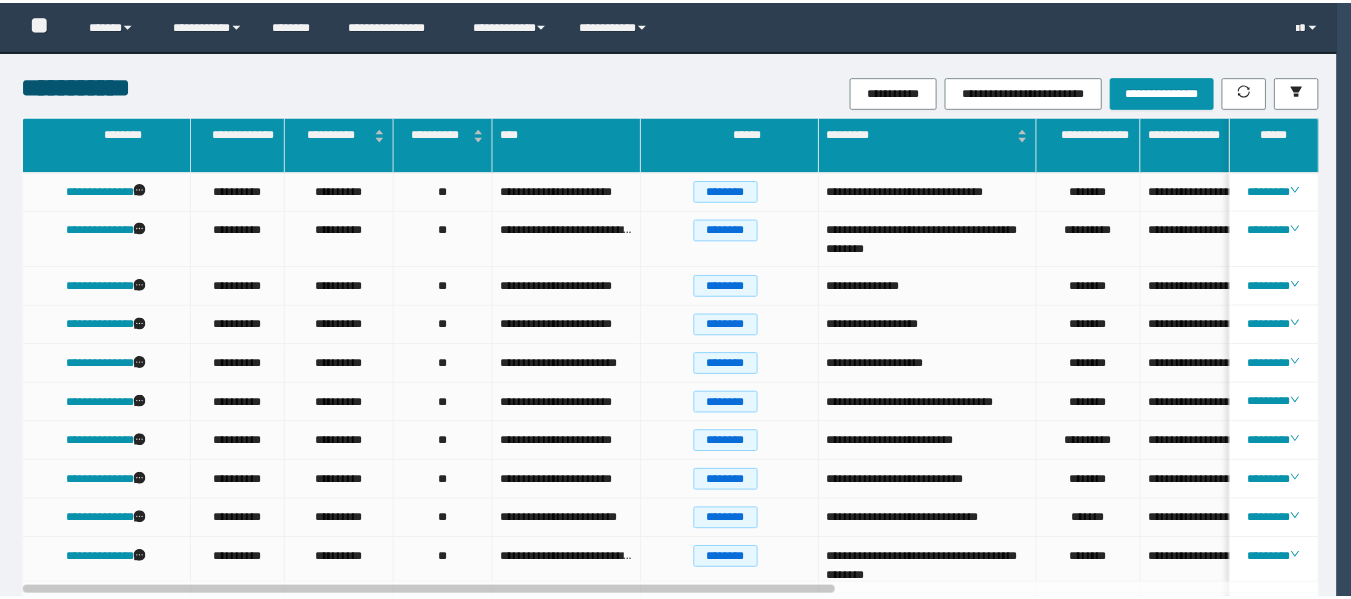 scroll, scrollTop: 0, scrollLeft: 0, axis: both 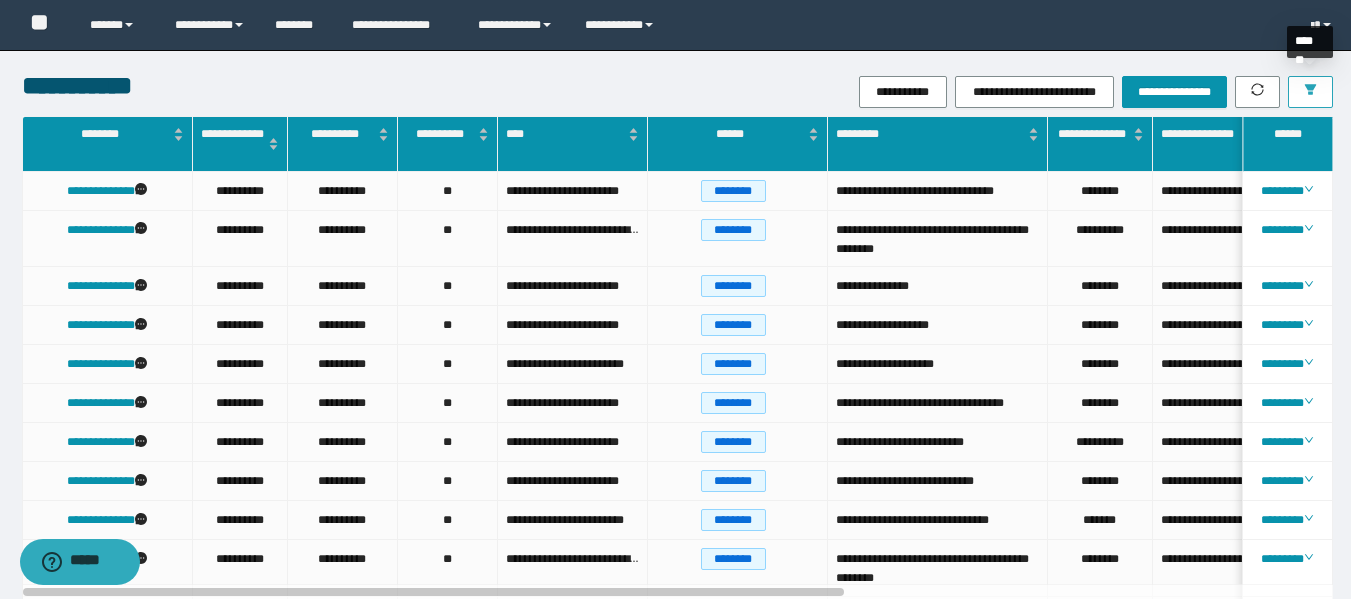click at bounding box center [1310, 92] 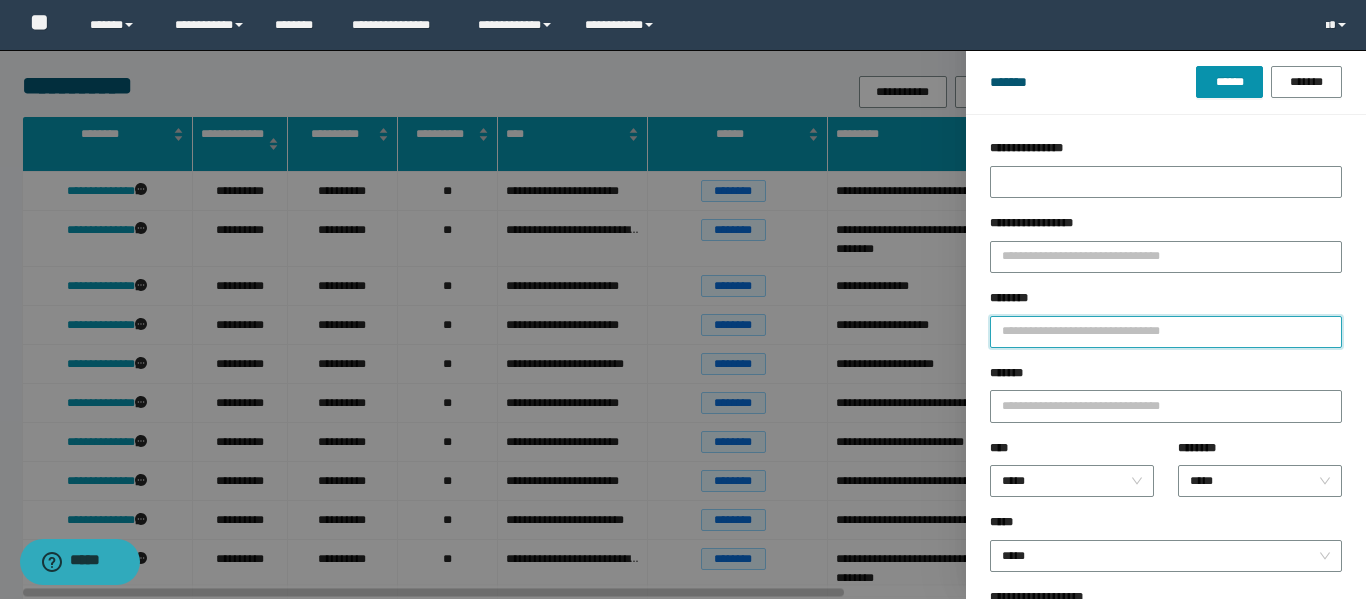 click on "********" at bounding box center (1166, 332) 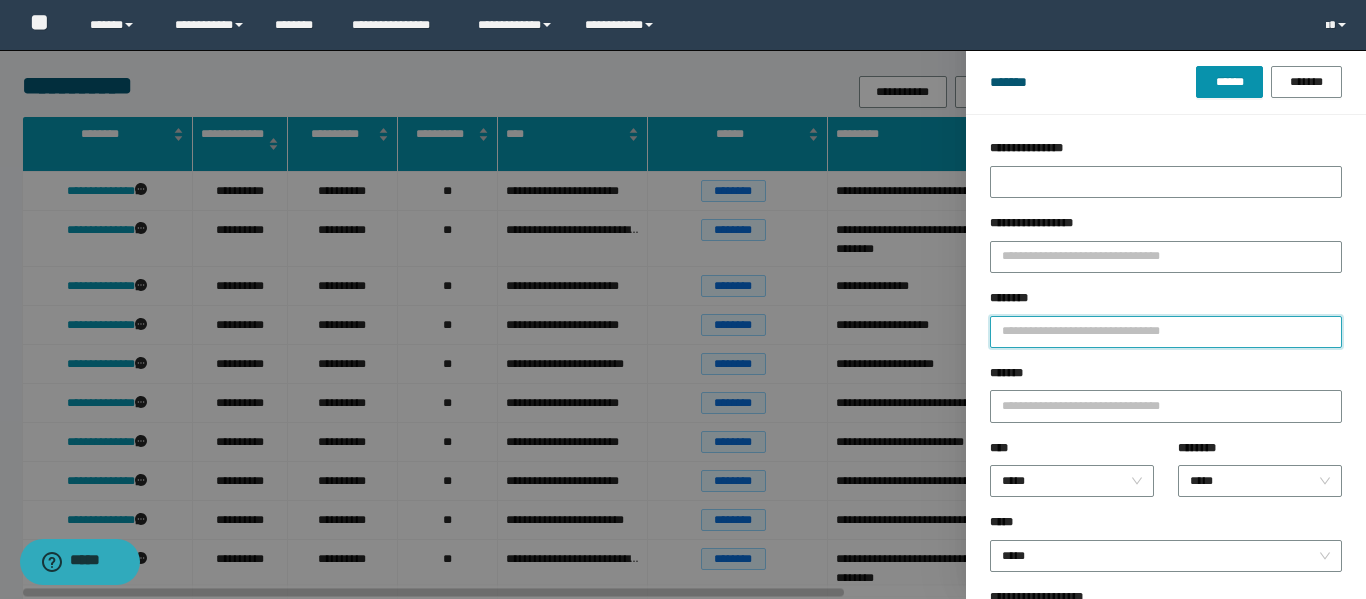 type on "*" 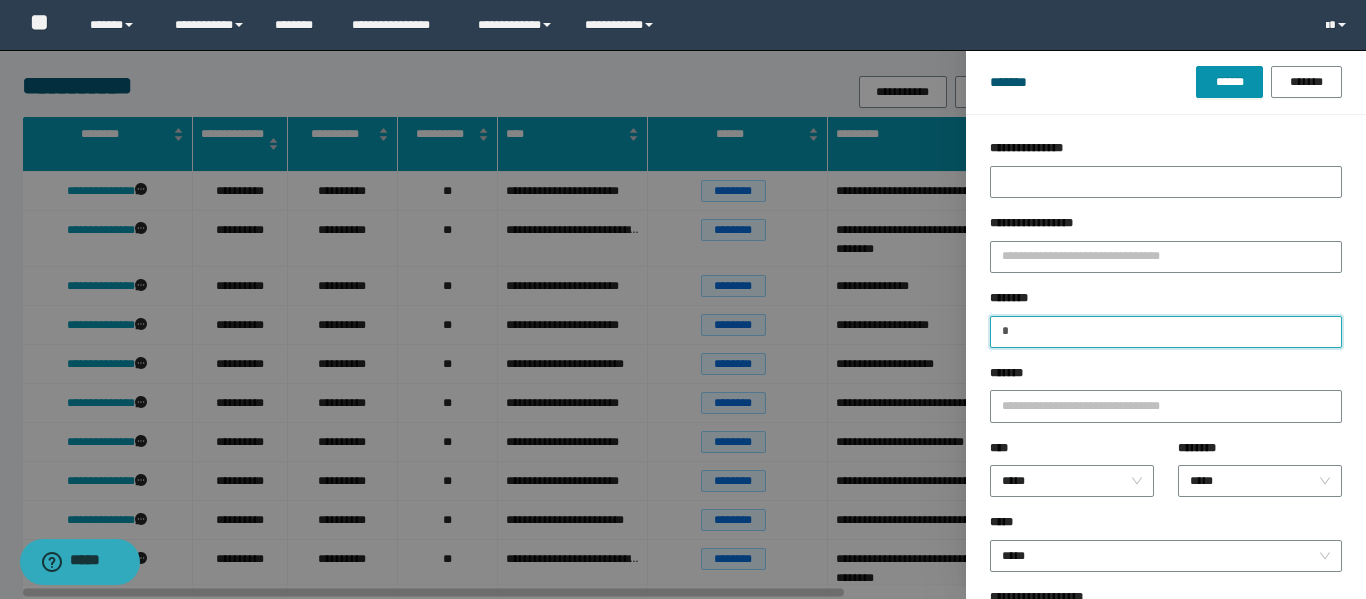 type 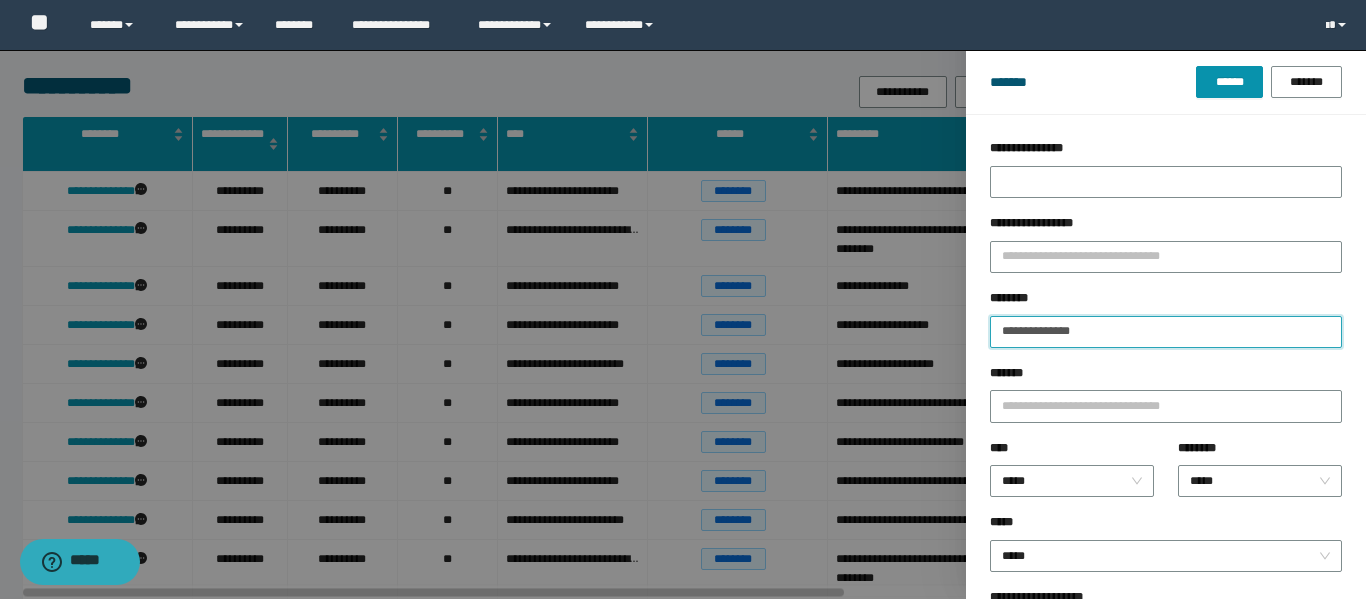 type on "**********" 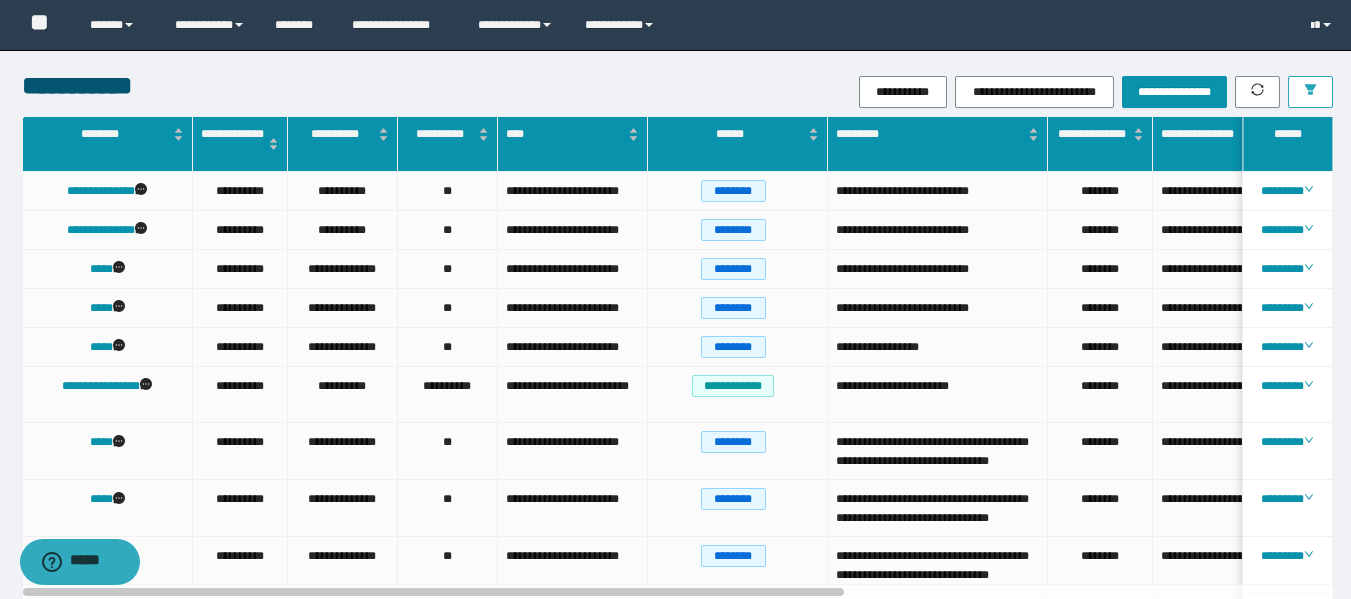 click 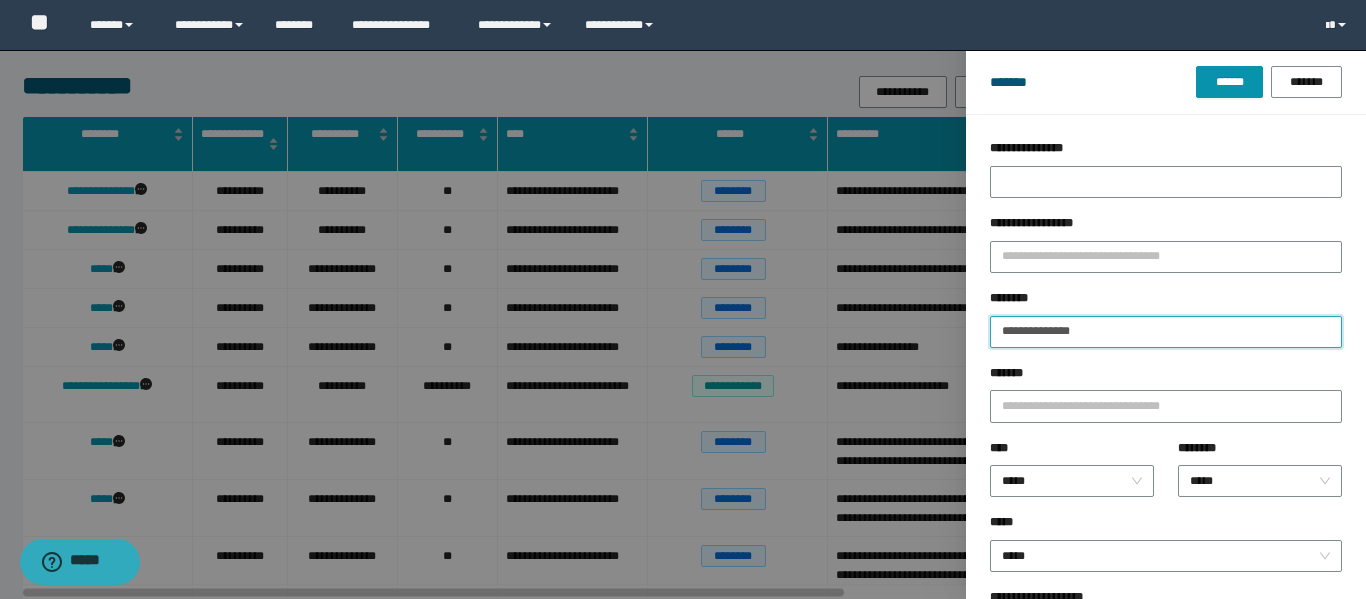 drag, startPoint x: 1211, startPoint y: 336, endPoint x: 963, endPoint y: 325, distance: 248.24384 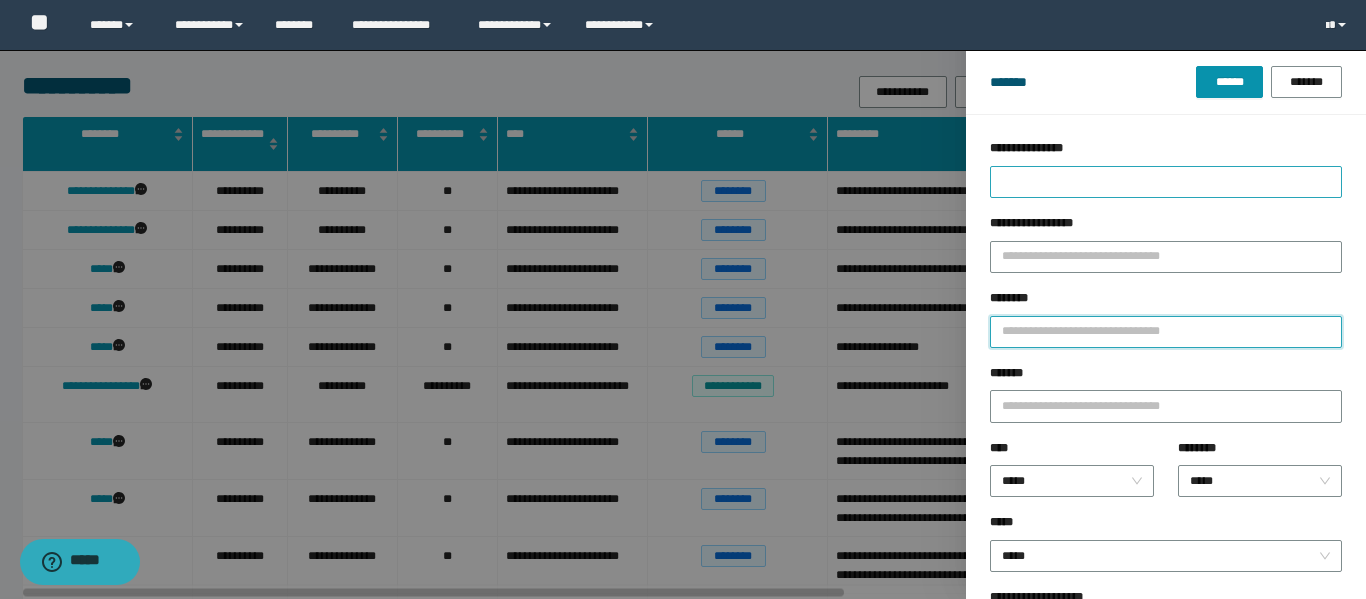 type 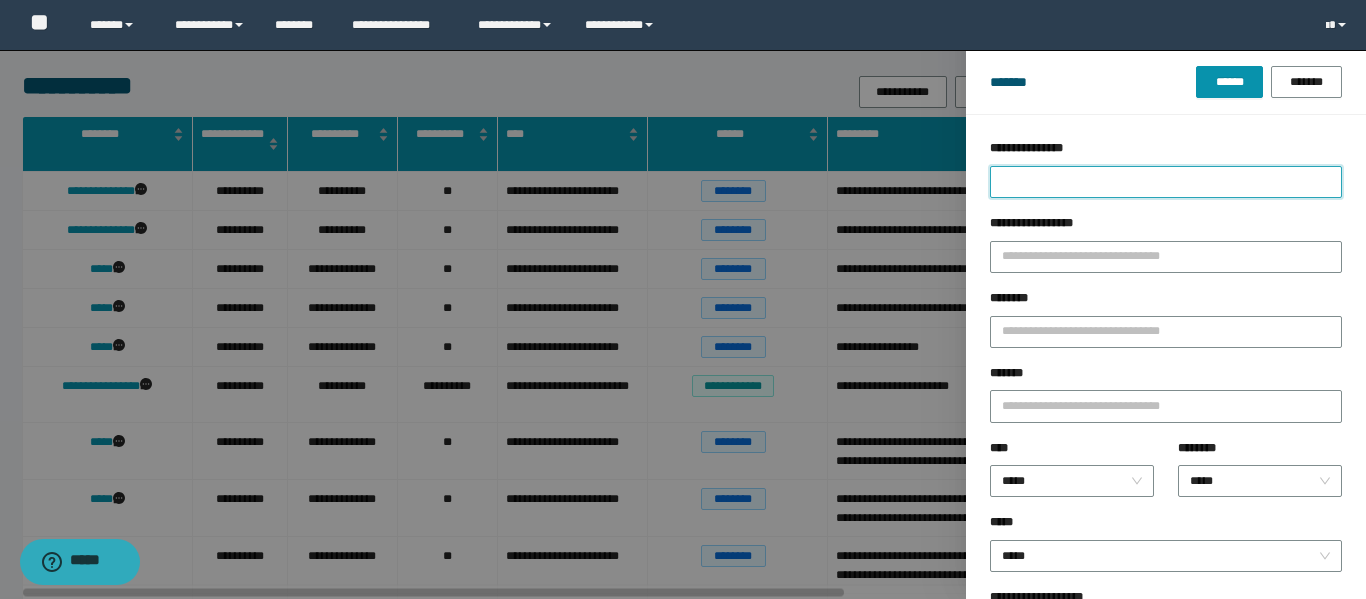 click on "**********" at bounding box center [1166, 182] 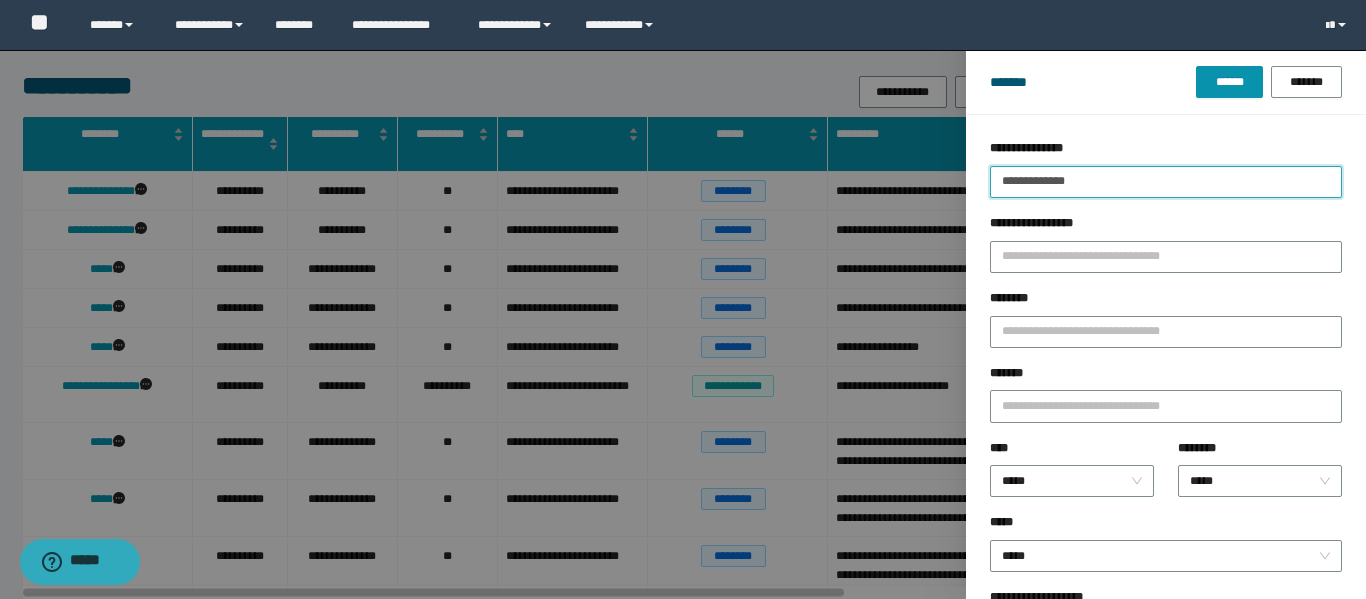 type on "**********" 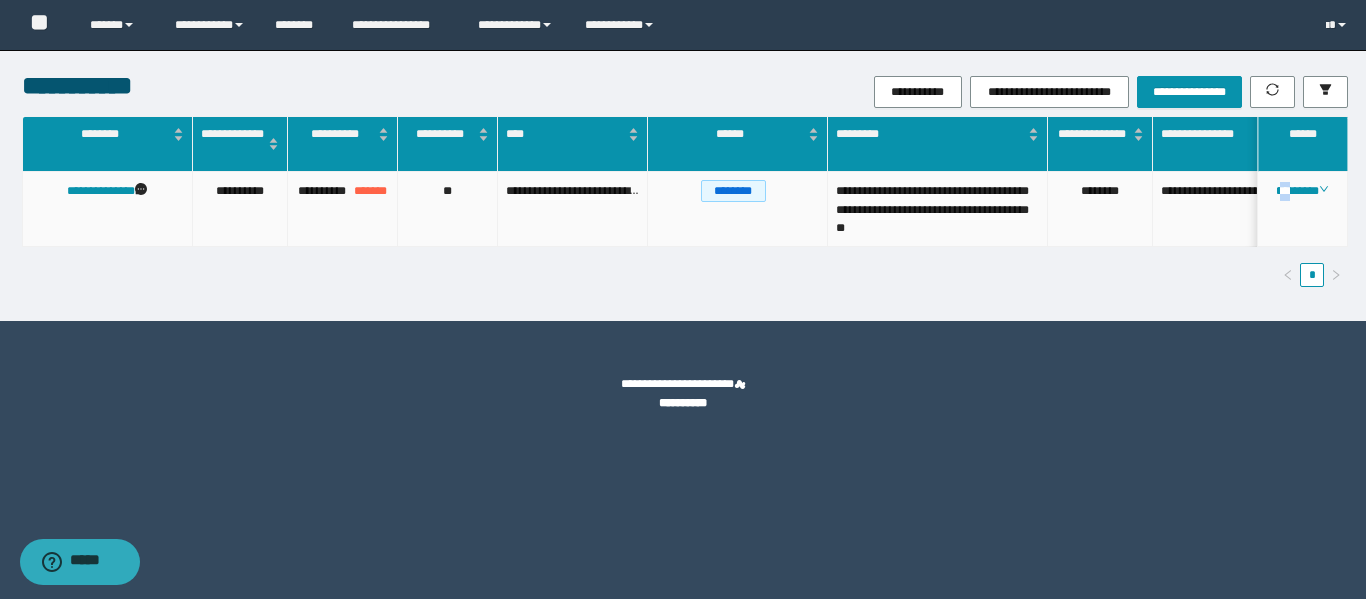 drag, startPoint x: 1294, startPoint y: 196, endPoint x: 1280, endPoint y: 204, distance: 16.124516 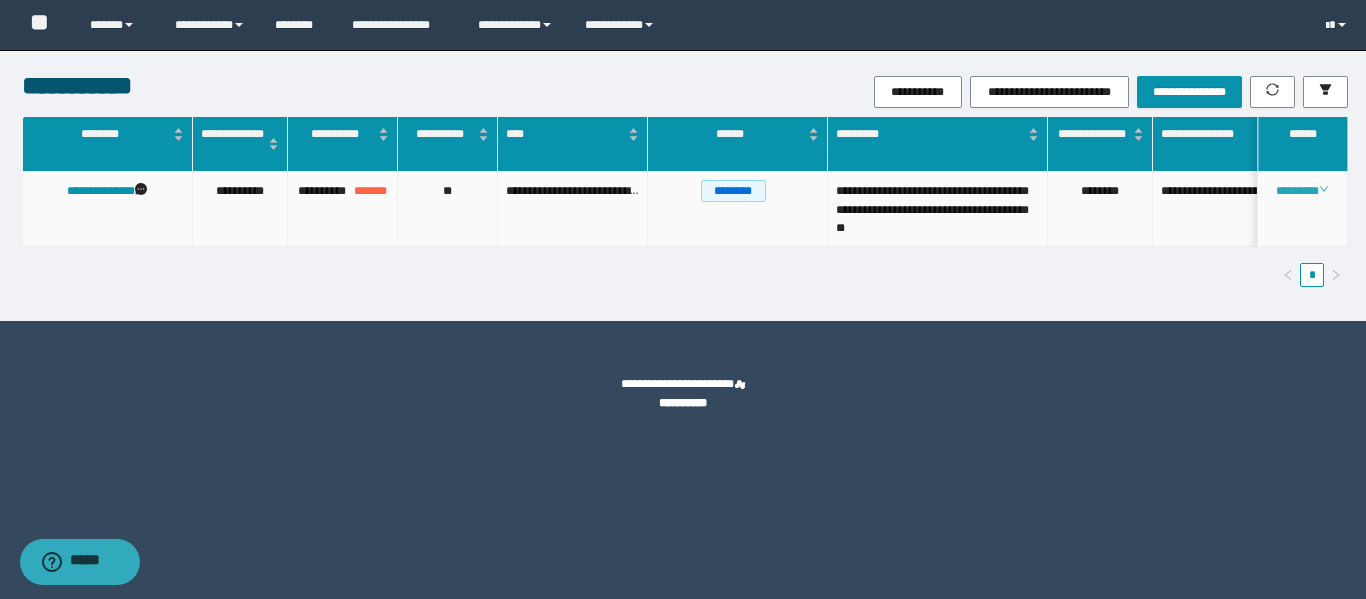 click 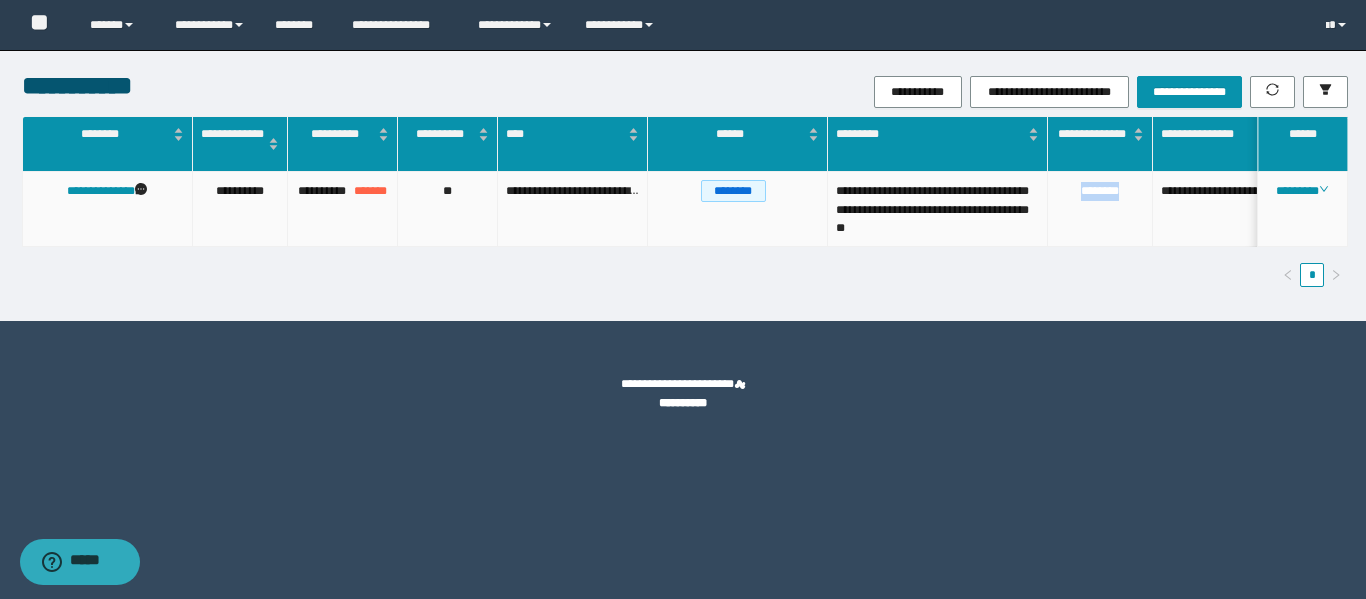 drag, startPoint x: 1128, startPoint y: 186, endPoint x: 1047, endPoint y: 194, distance: 81.394104 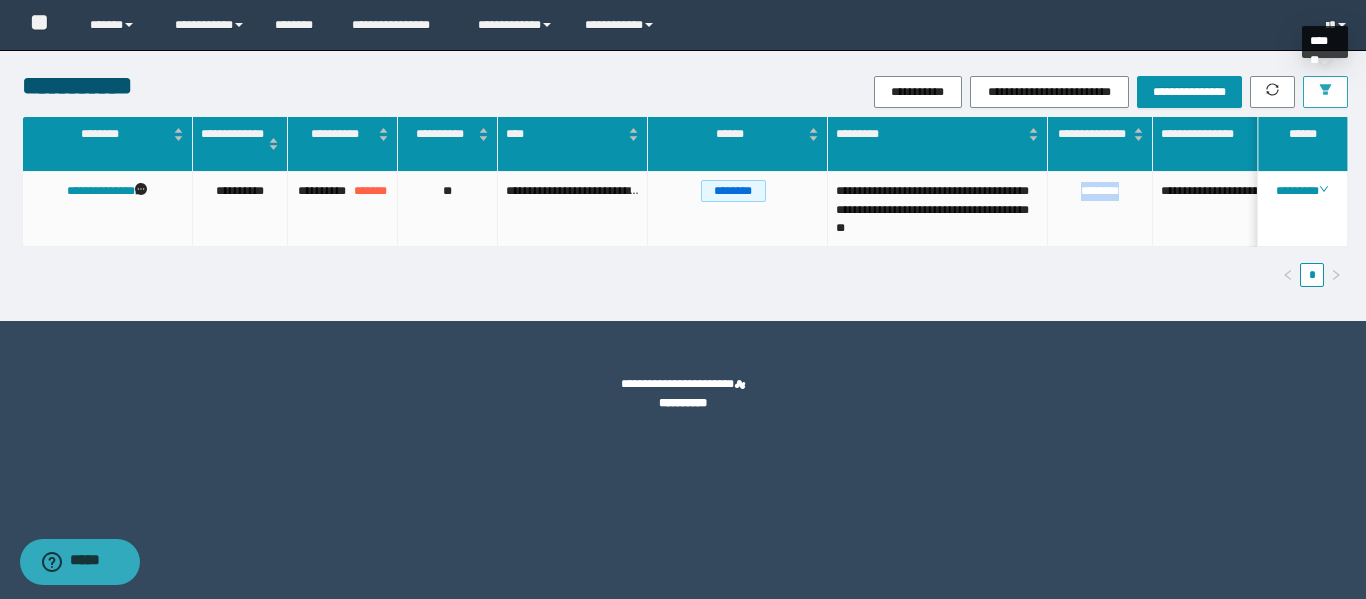 click at bounding box center [1325, 92] 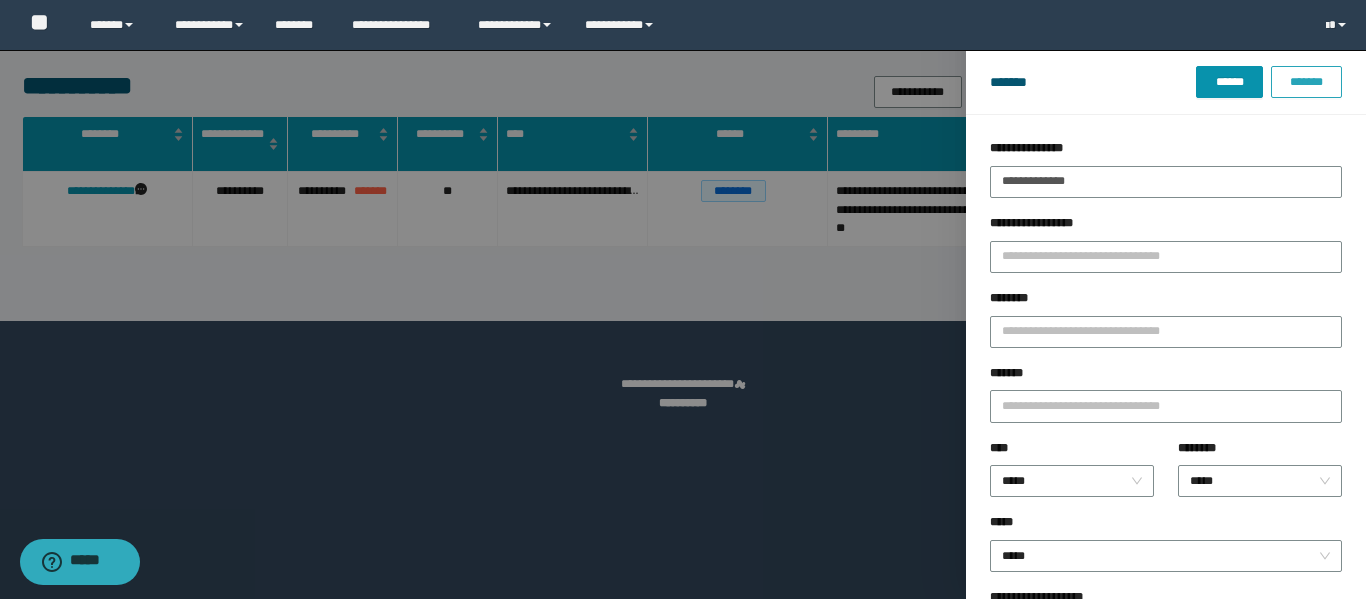 click on "*******" at bounding box center [1306, 82] 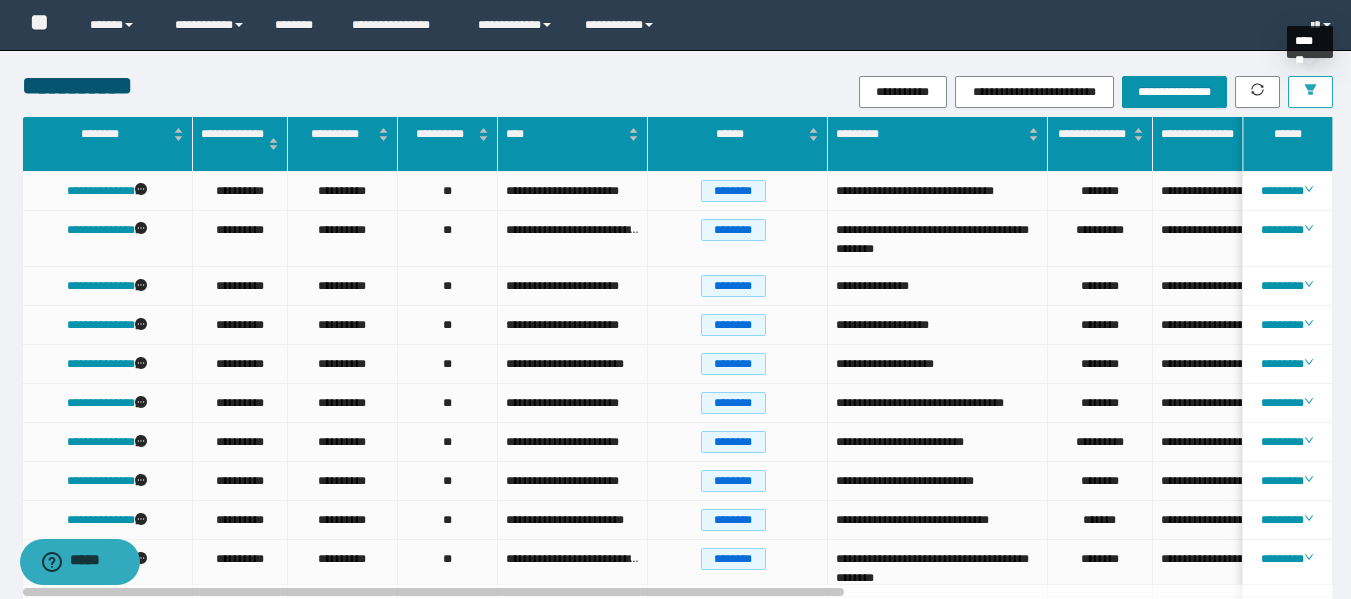 click at bounding box center [1310, 92] 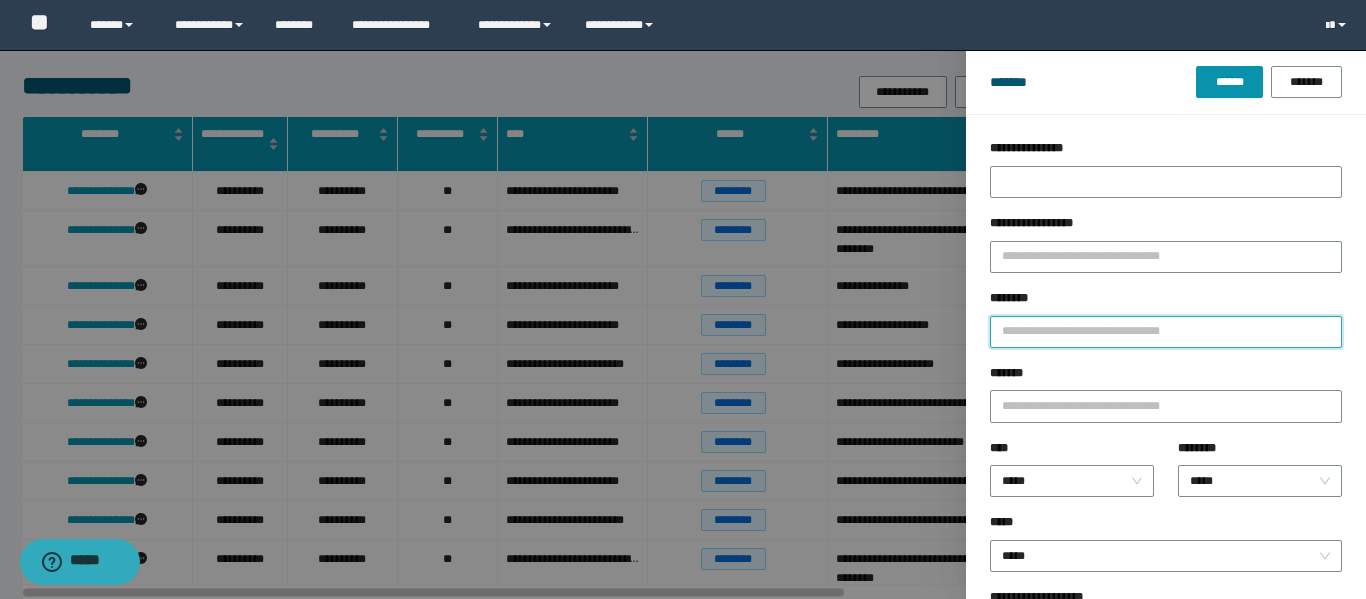click on "********" at bounding box center (1166, 332) 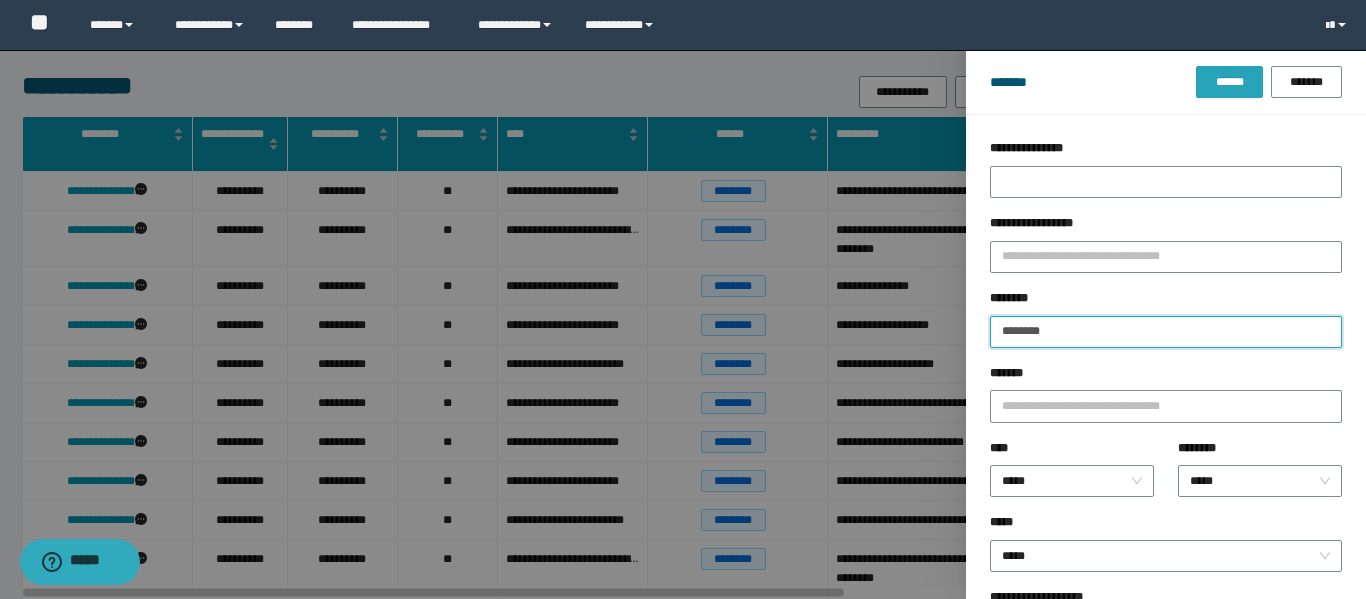 type on "********" 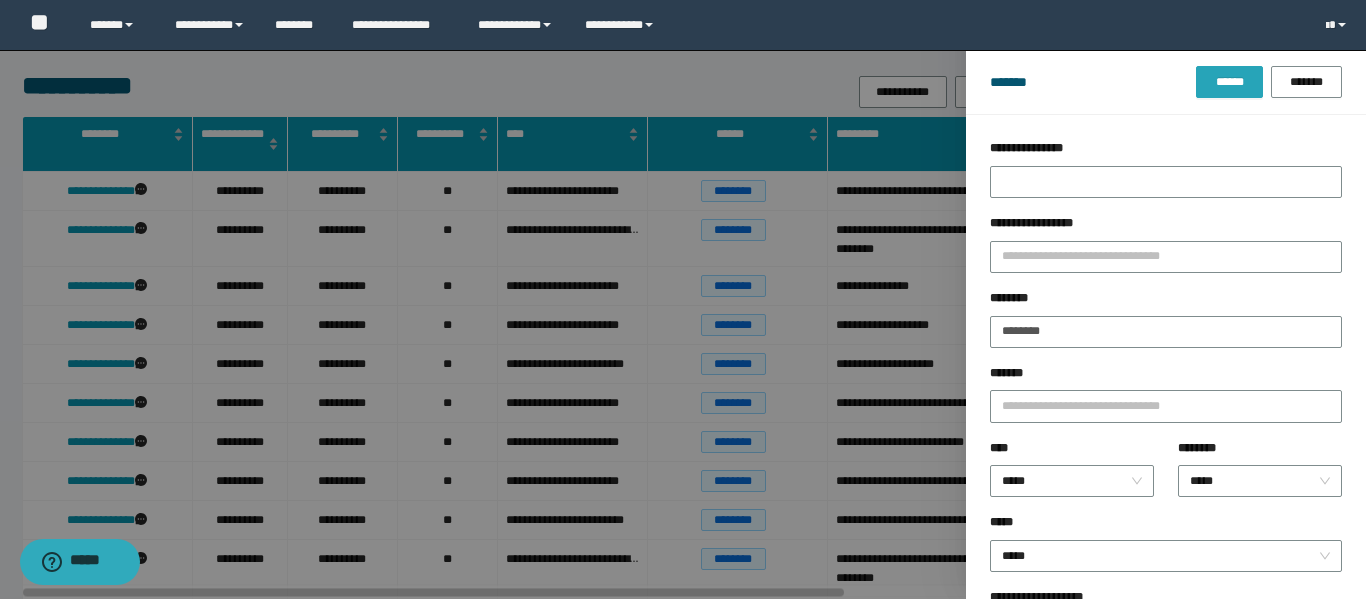 click on "******" at bounding box center [1229, 82] 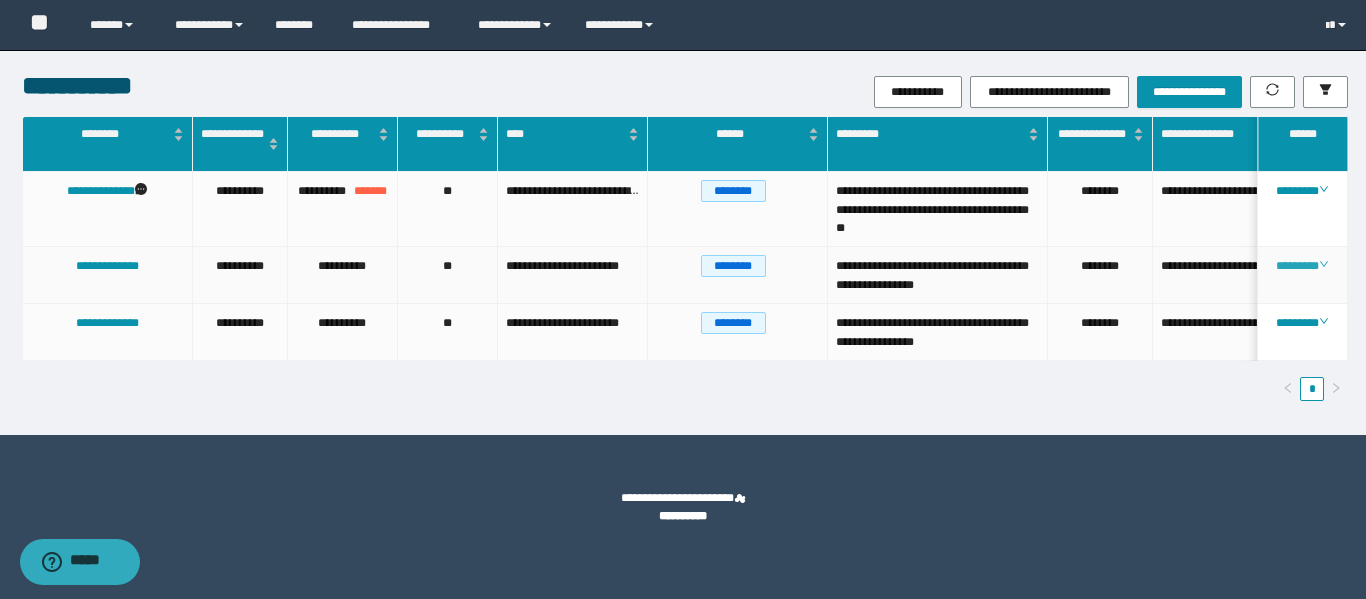 click 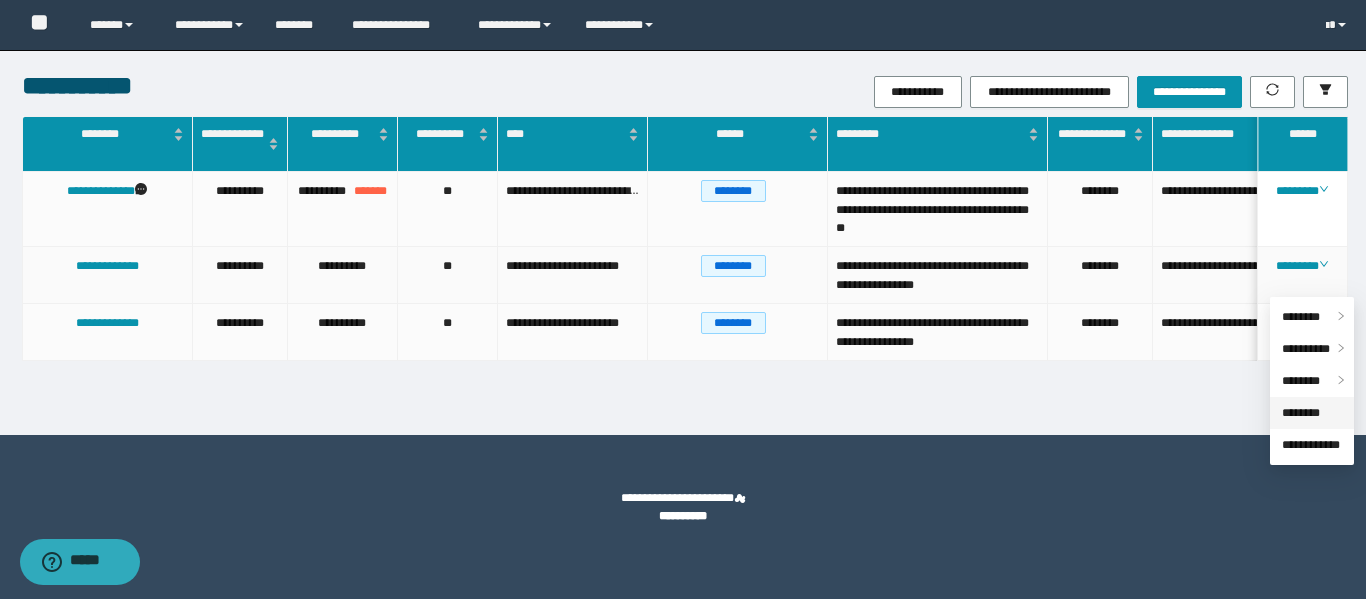 click on "********" at bounding box center (1301, 413) 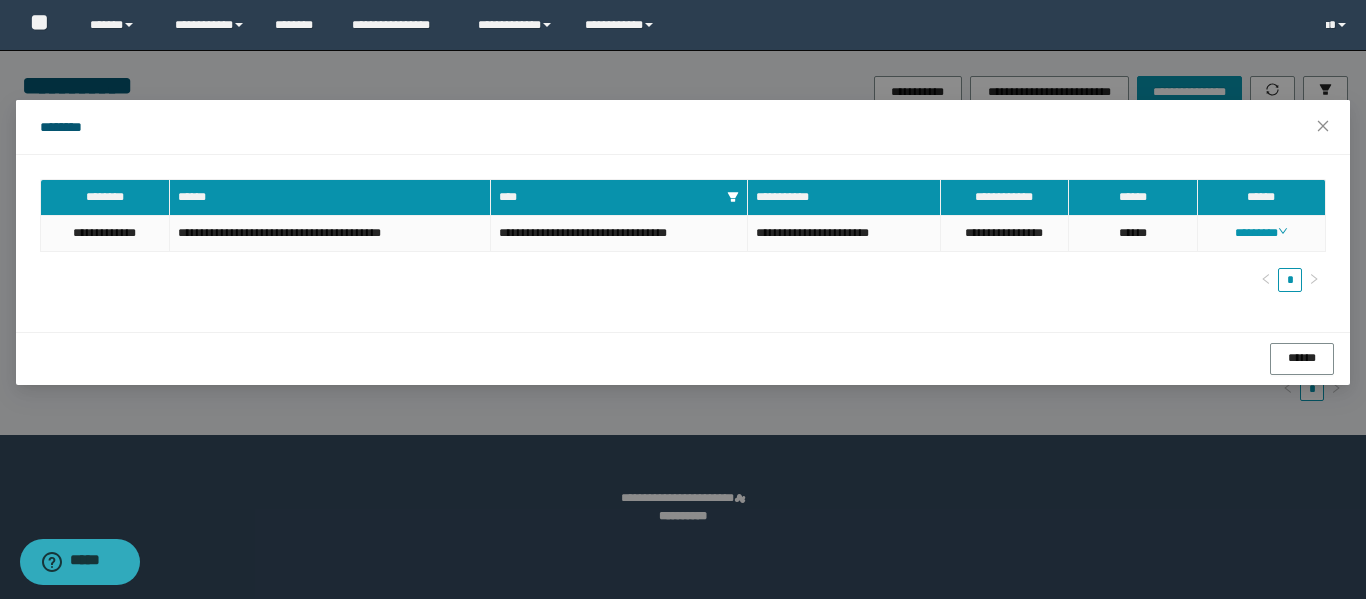 click on "[FIRST] [LAST] [STREET] [CITY], [STATE] [ZIP]" at bounding box center (683, 243) 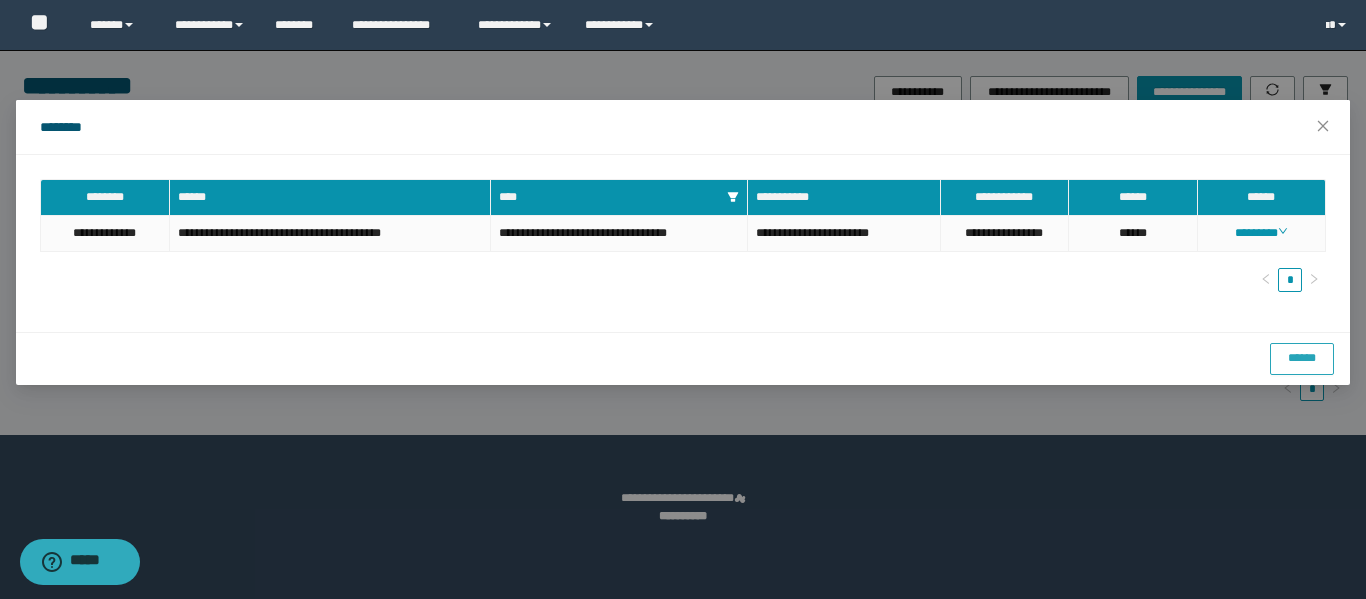 click on "******" at bounding box center [1302, 358] 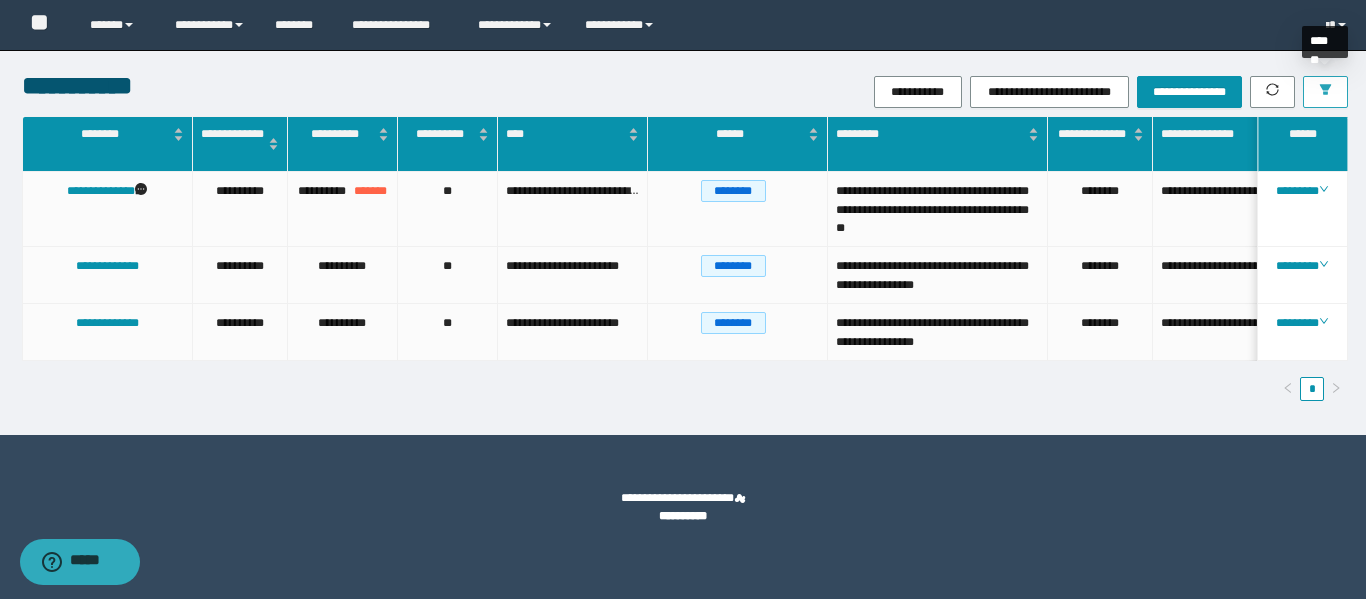 drag, startPoint x: 1339, startPoint y: 79, endPoint x: 1333, endPoint y: 125, distance: 46.389652 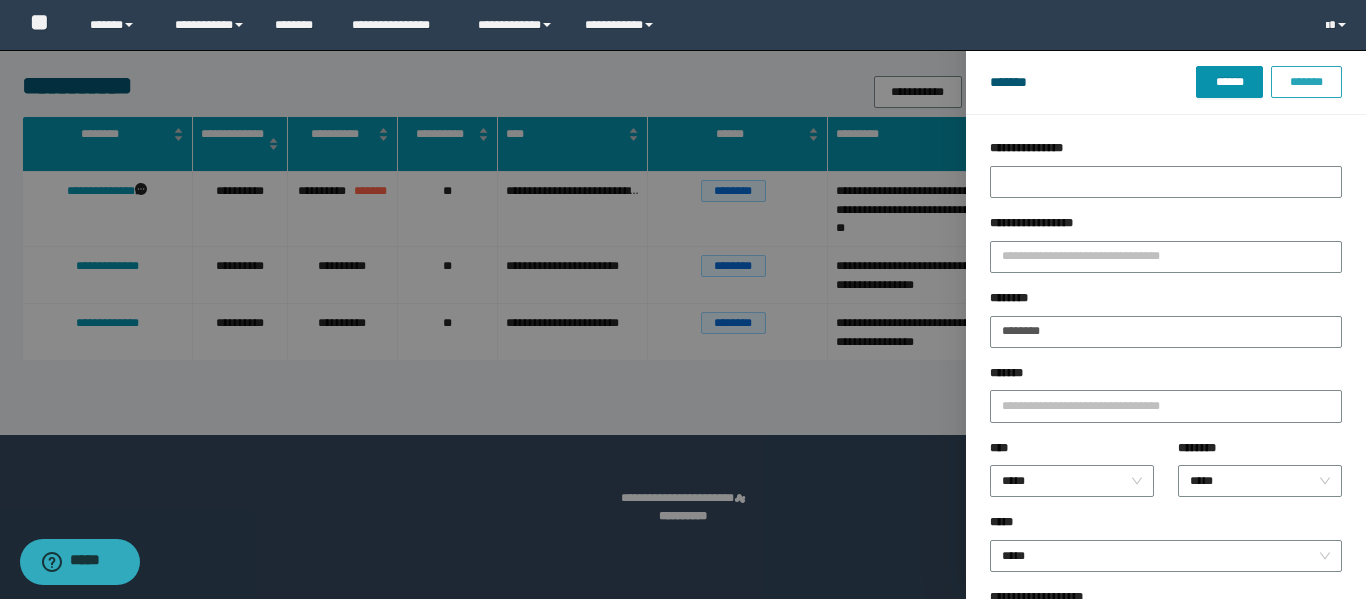click on "*******" at bounding box center [1306, 82] 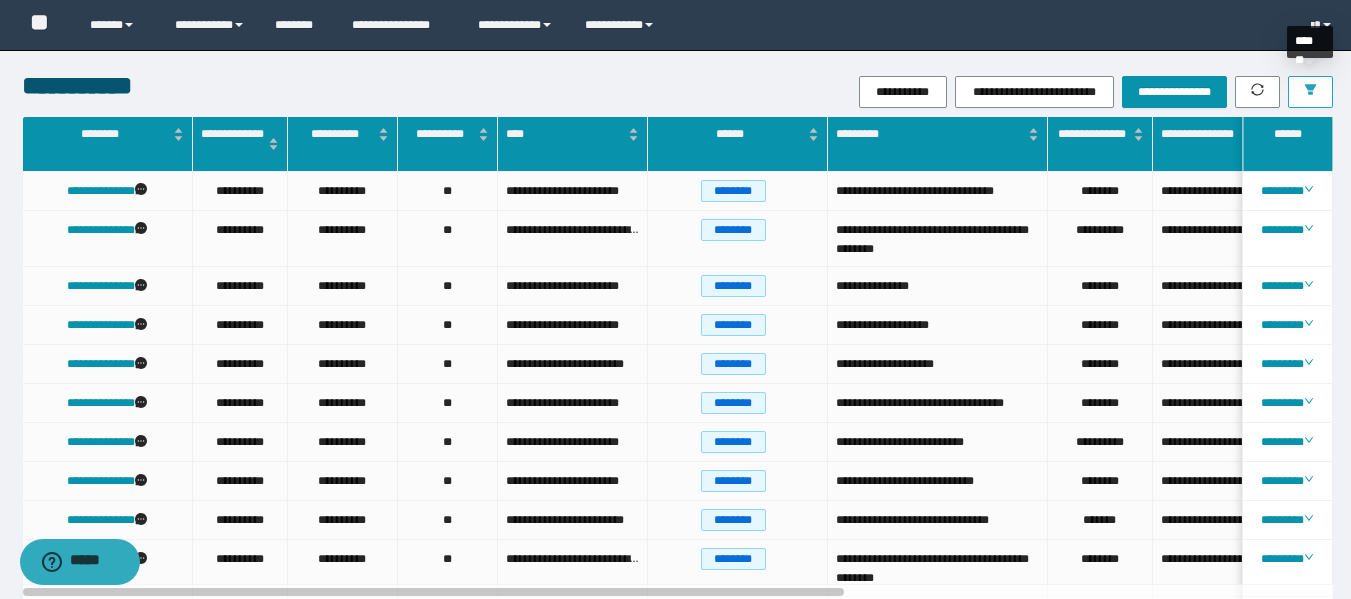 click 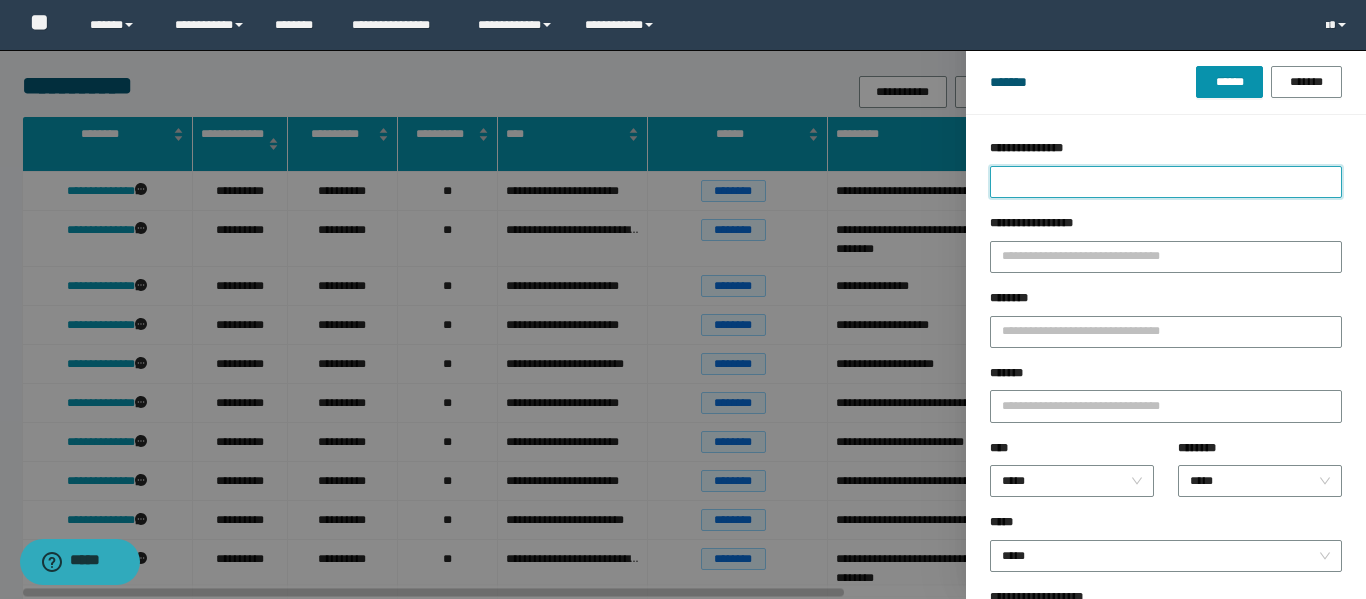 click on "**********" at bounding box center [1166, 182] 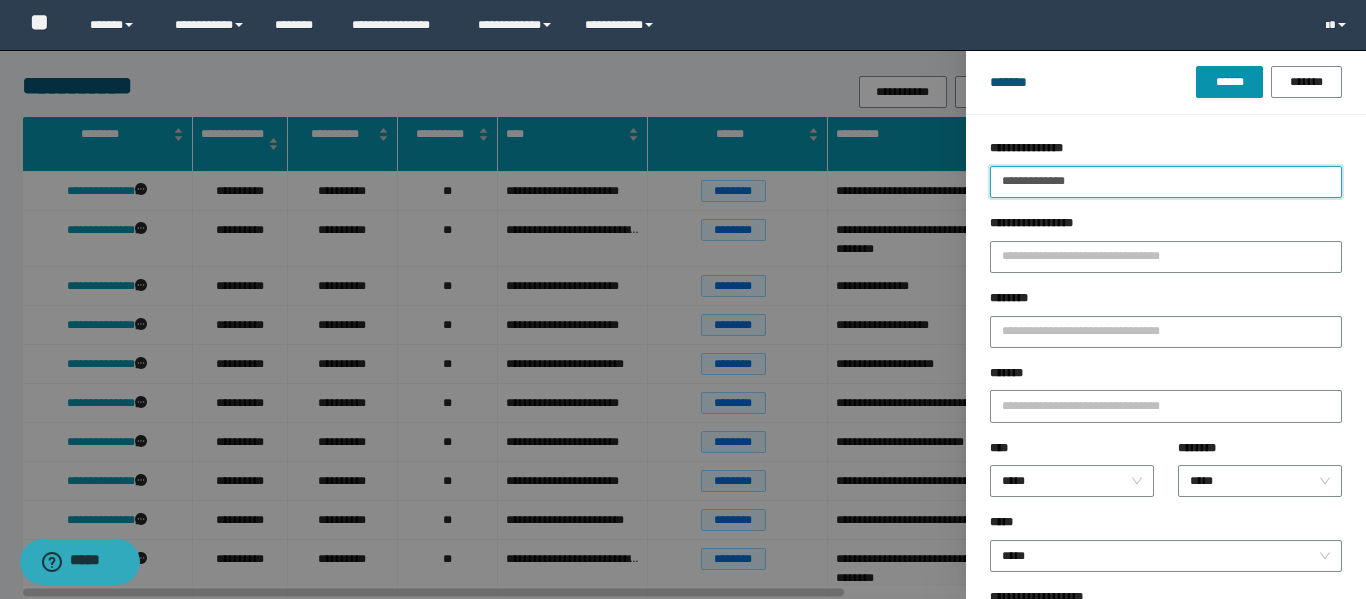 type on "**********" 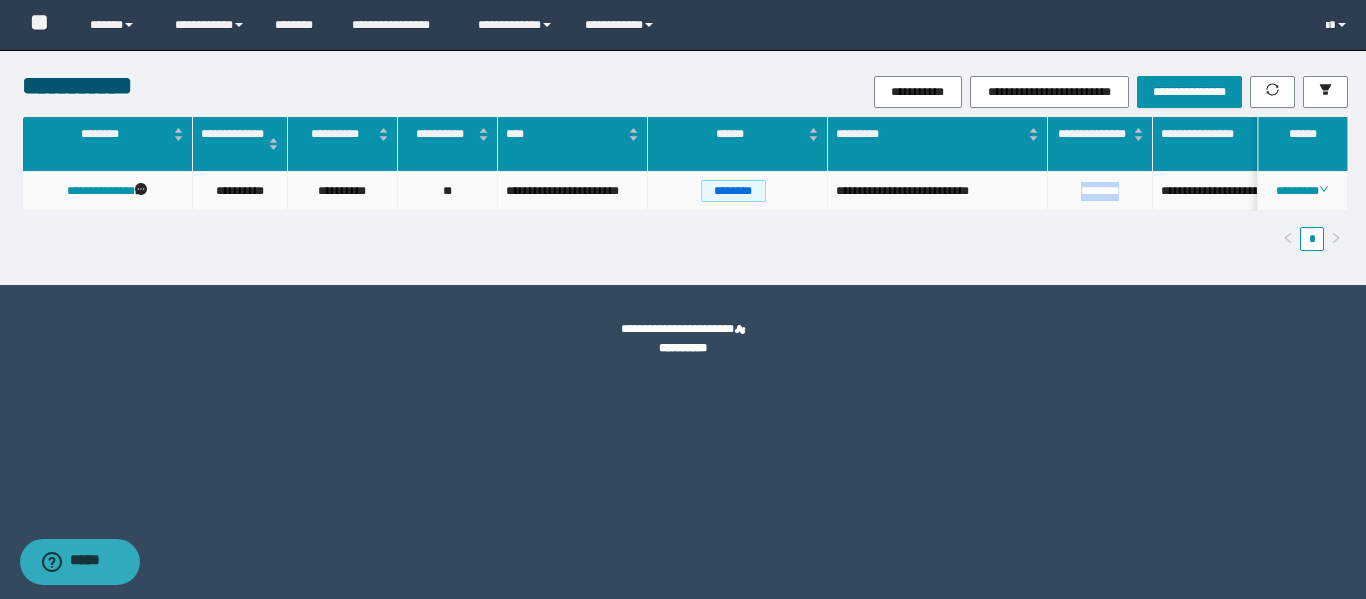 drag, startPoint x: 1140, startPoint y: 196, endPoint x: 1066, endPoint y: 185, distance: 74.8131 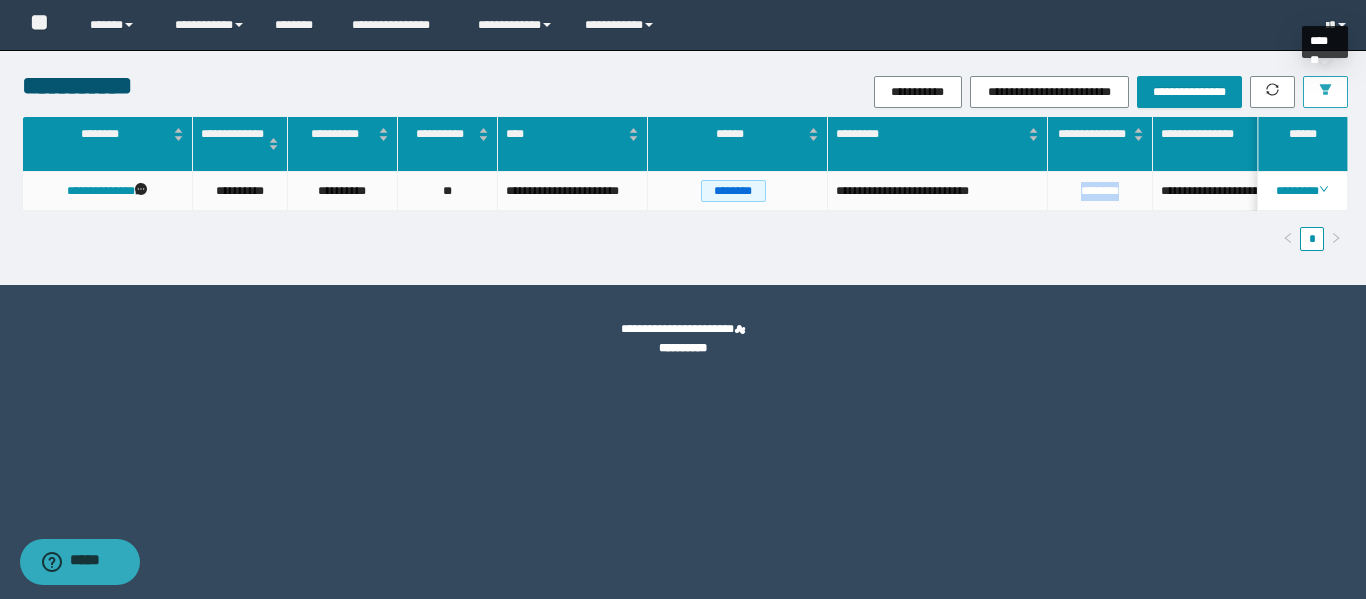 click at bounding box center (1325, 92) 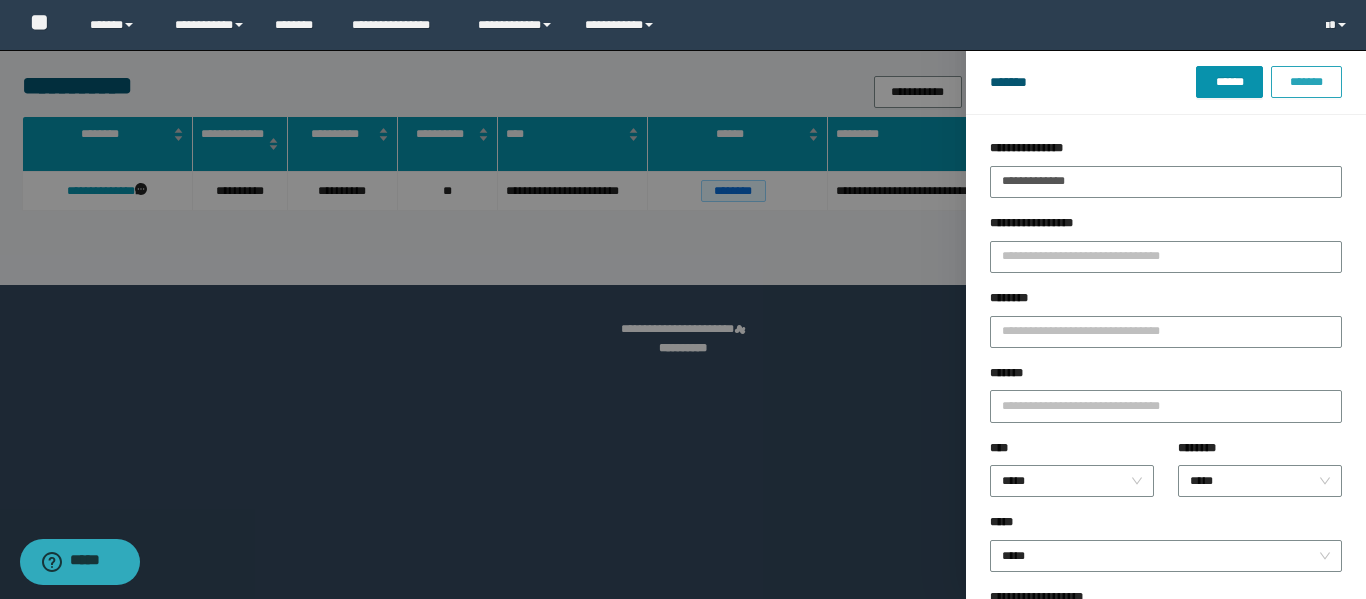 click on "*******" at bounding box center (1306, 82) 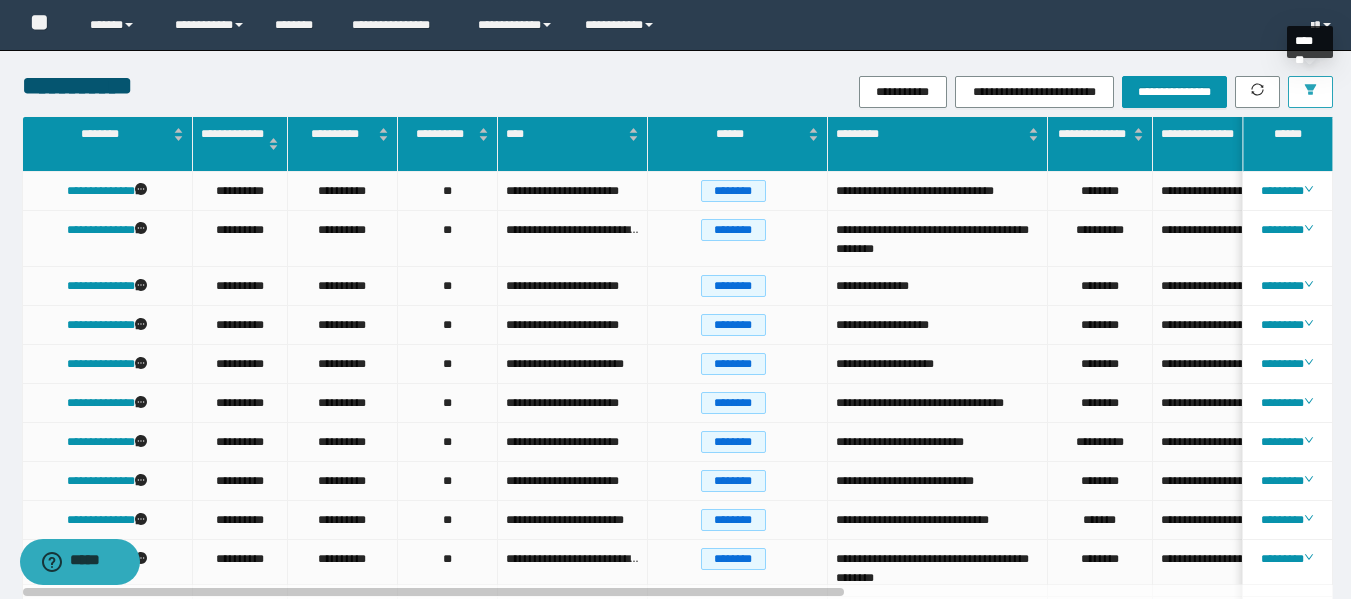 click at bounding box center (1310, 92) 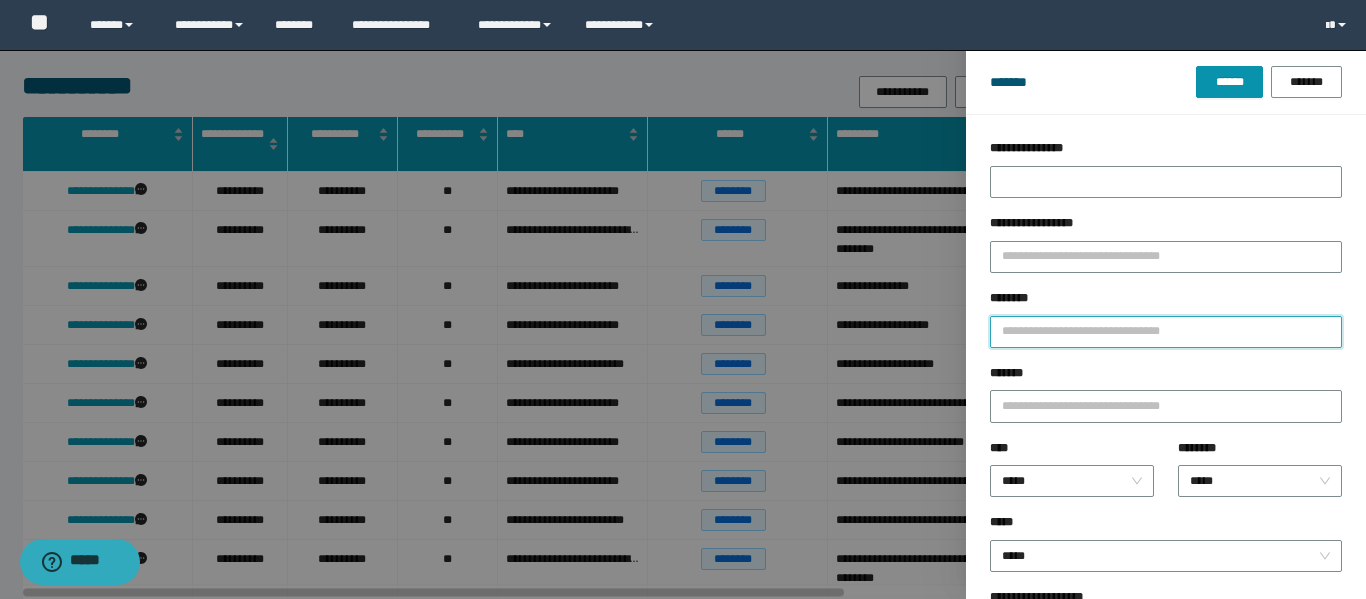 click on "********" at bounding box center [1166, 332] 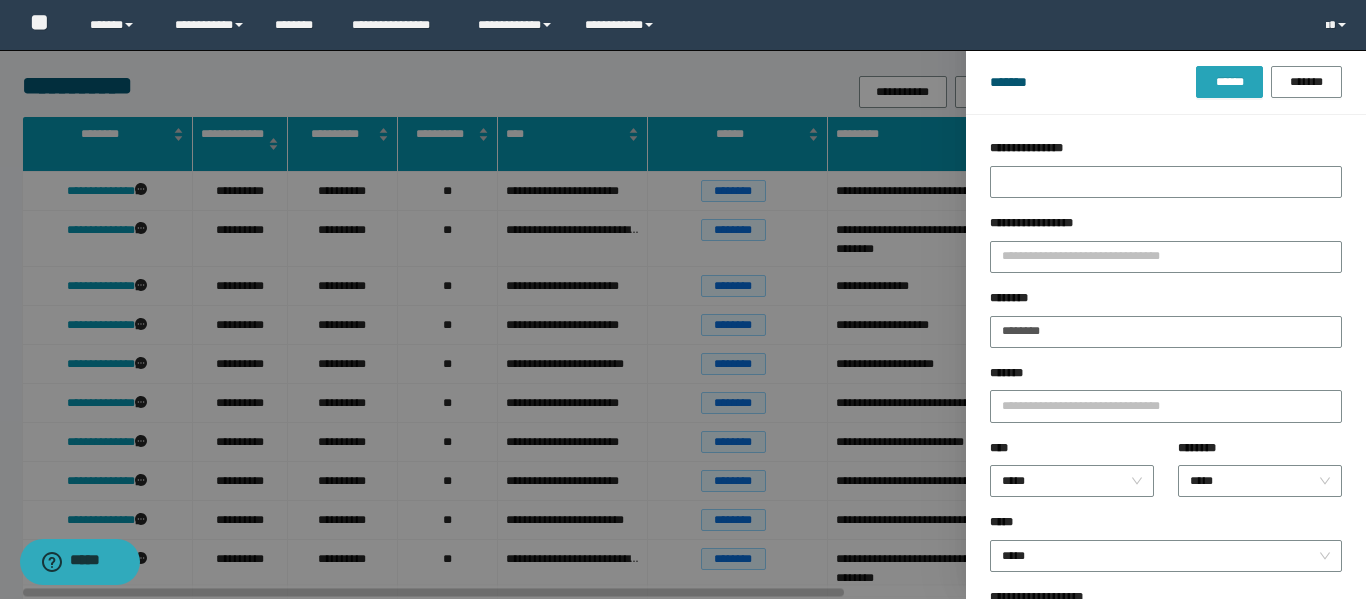 click on "******" at bounding box center [1229, 82] 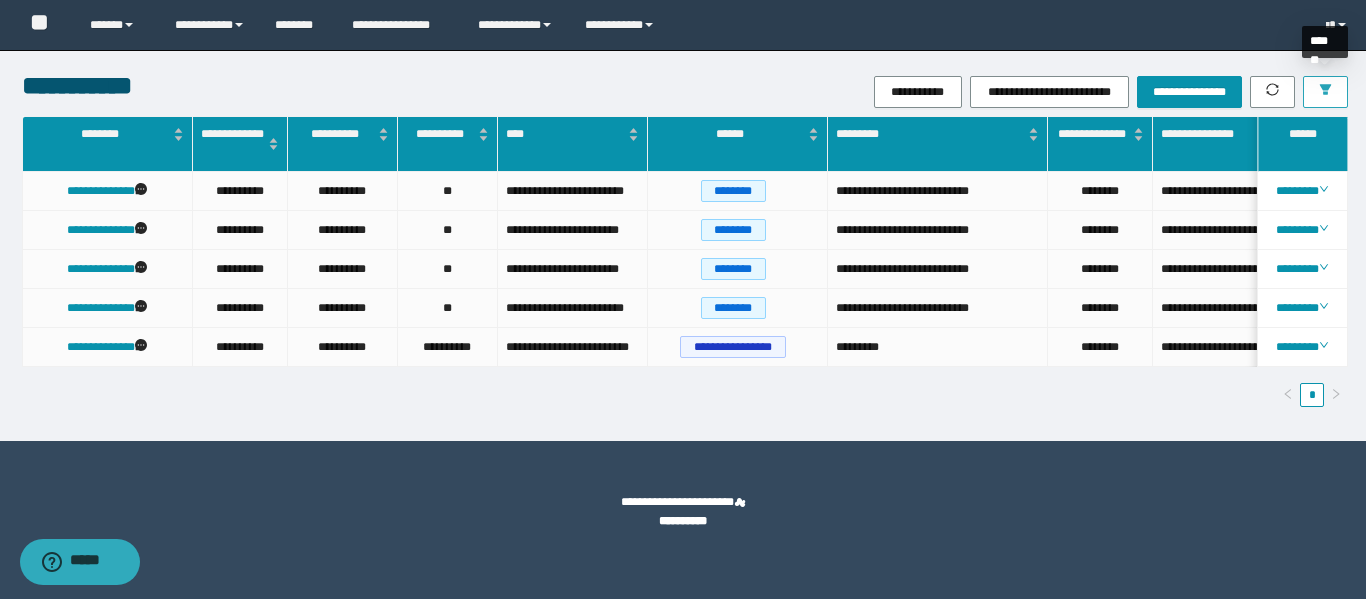 click at bounding box center [1325, 92] 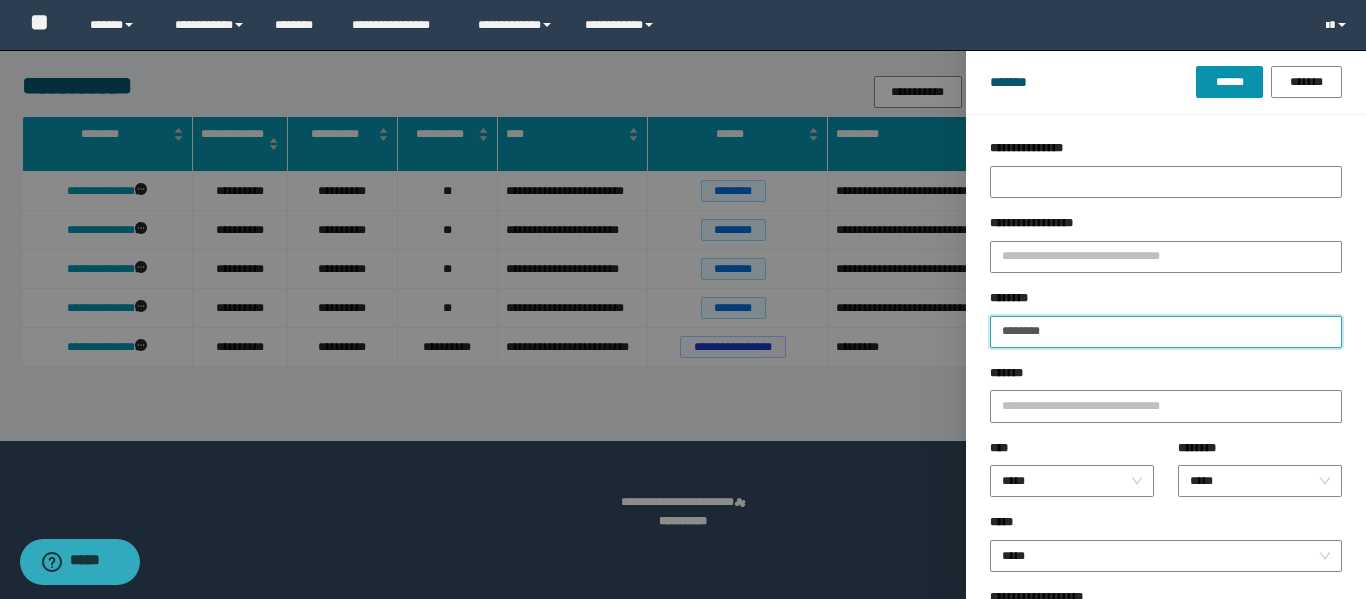 drag, startPoint x: 1089, startPoint y: 336, endPoint x: 994, endPoint y: 324, distance: 95.7549 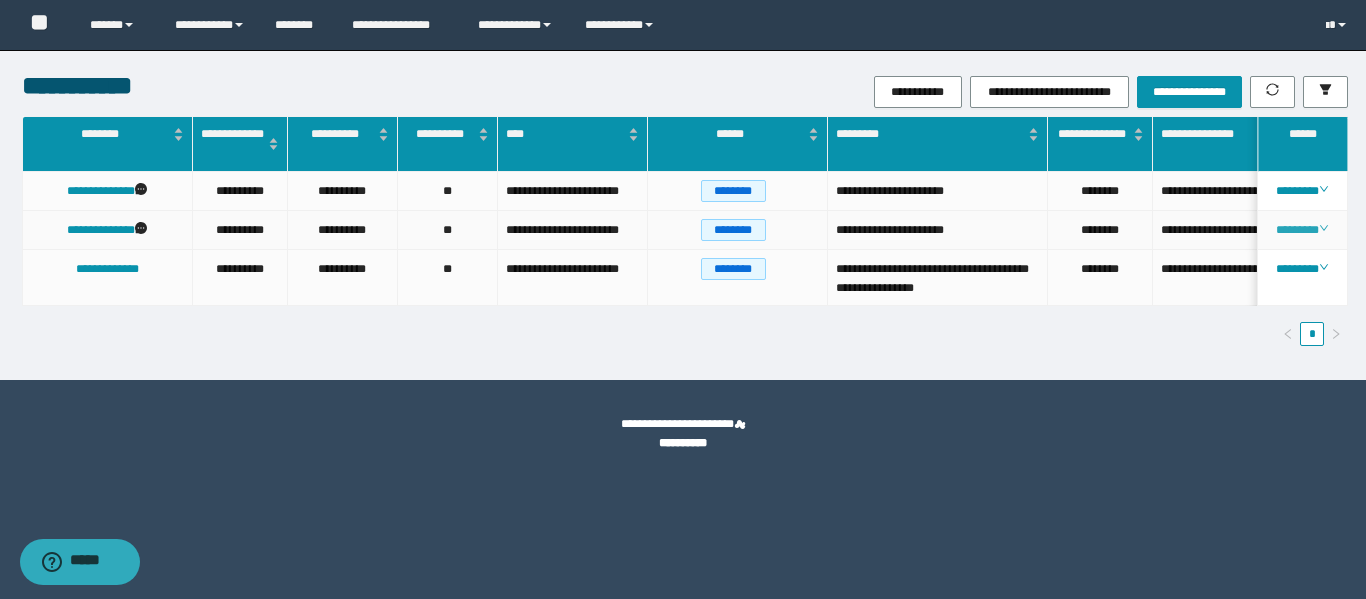 click 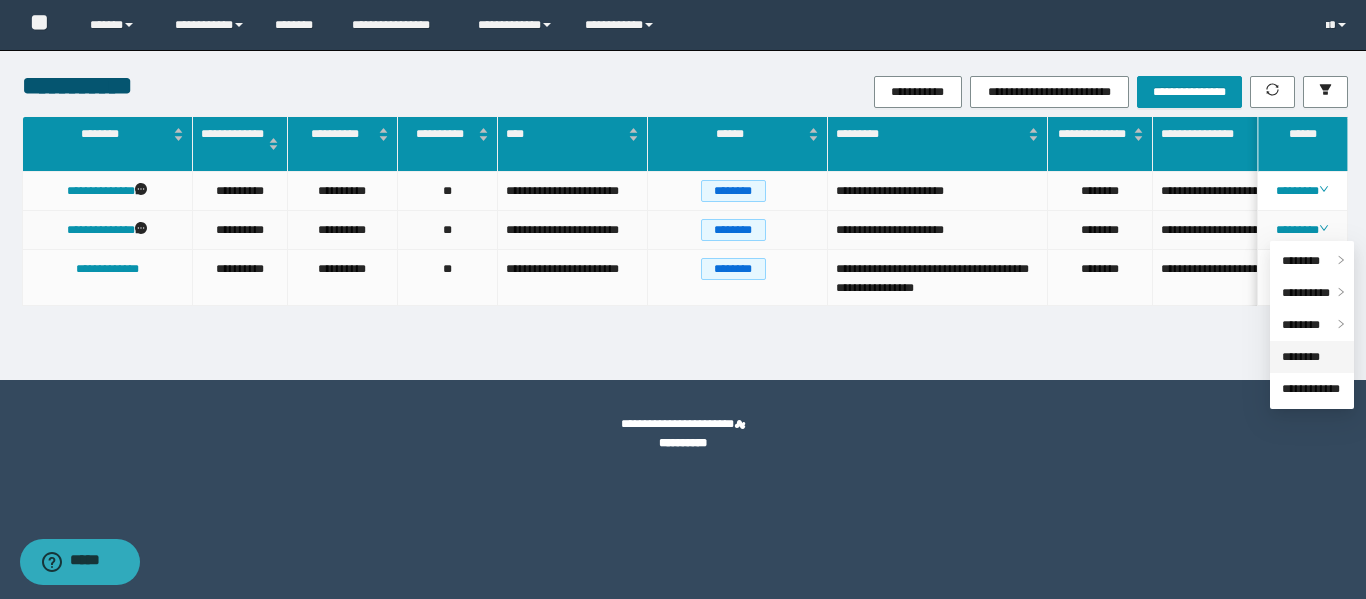 click on "********" at bounding box center [1301, 357] 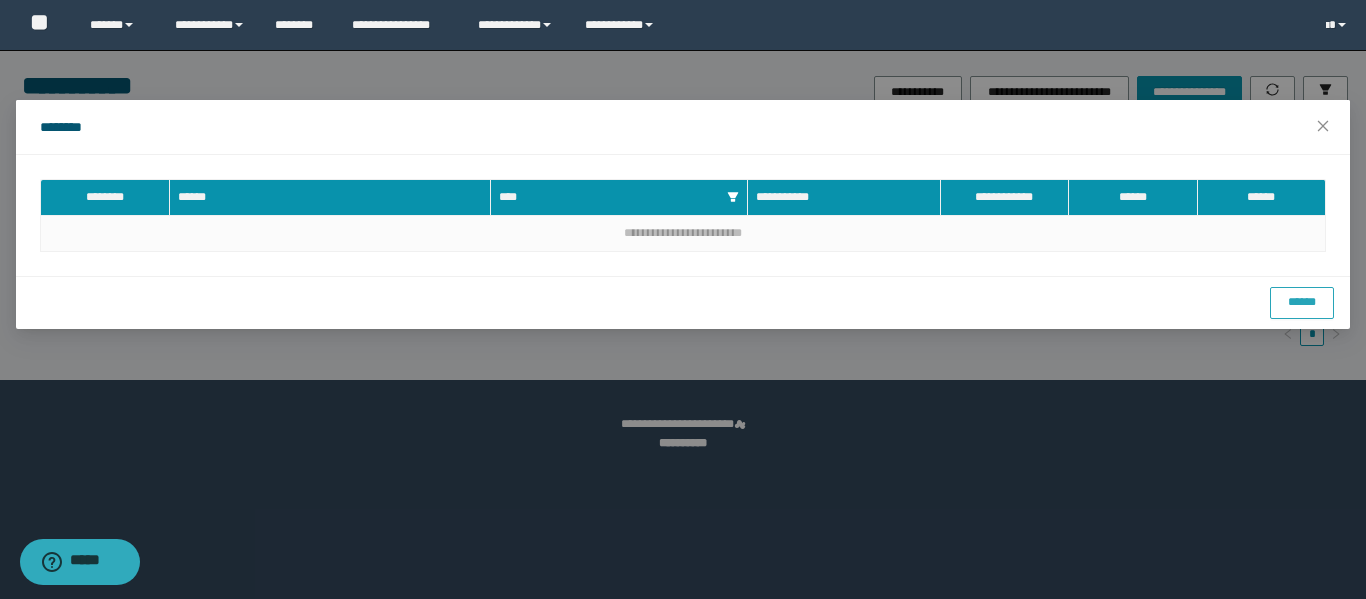 click on "******" at bounding box center [1302, 302] 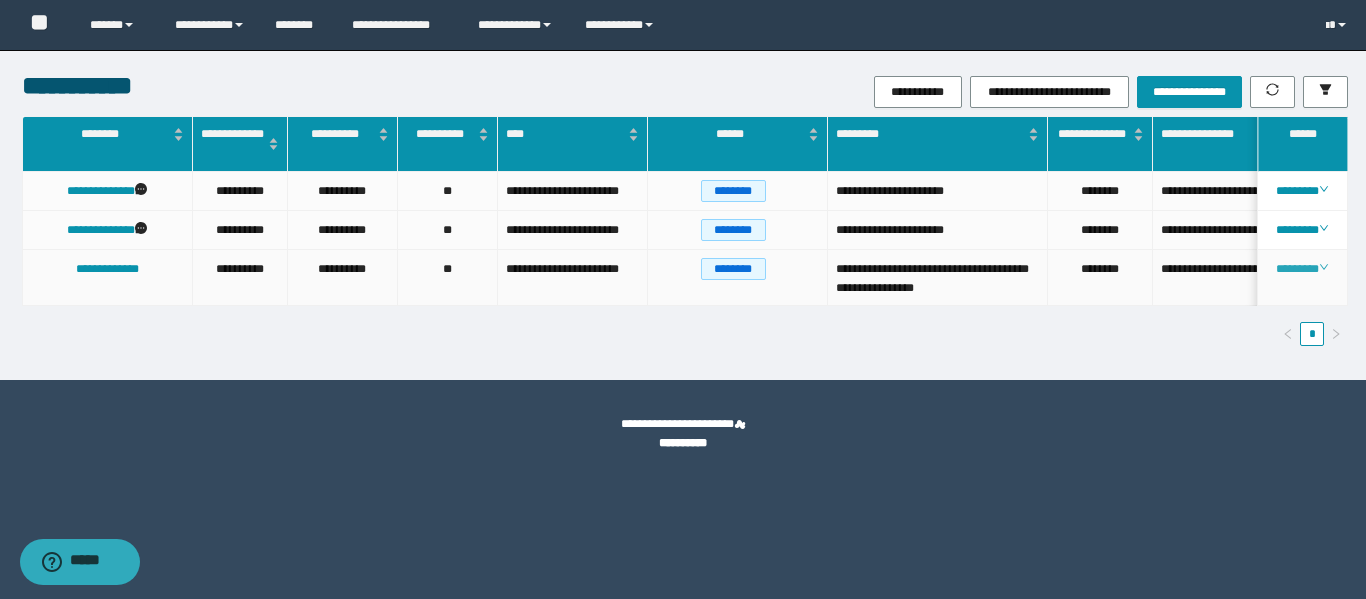 click 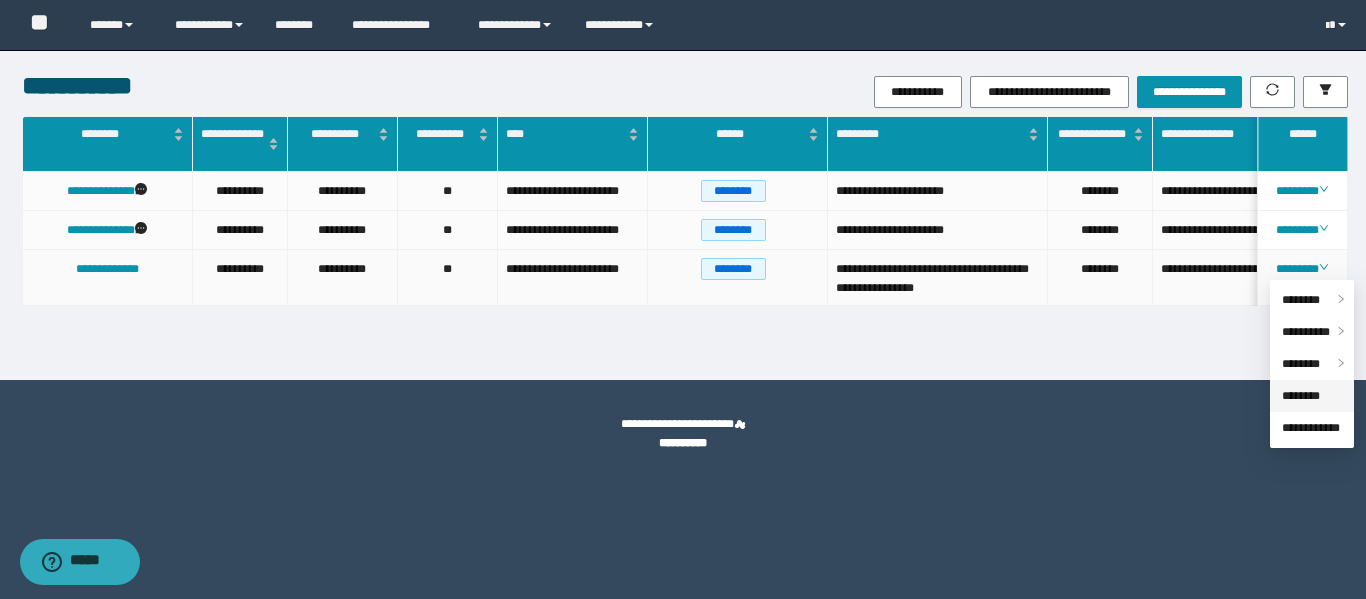 click on "********" at bounding box center [1301, 396] 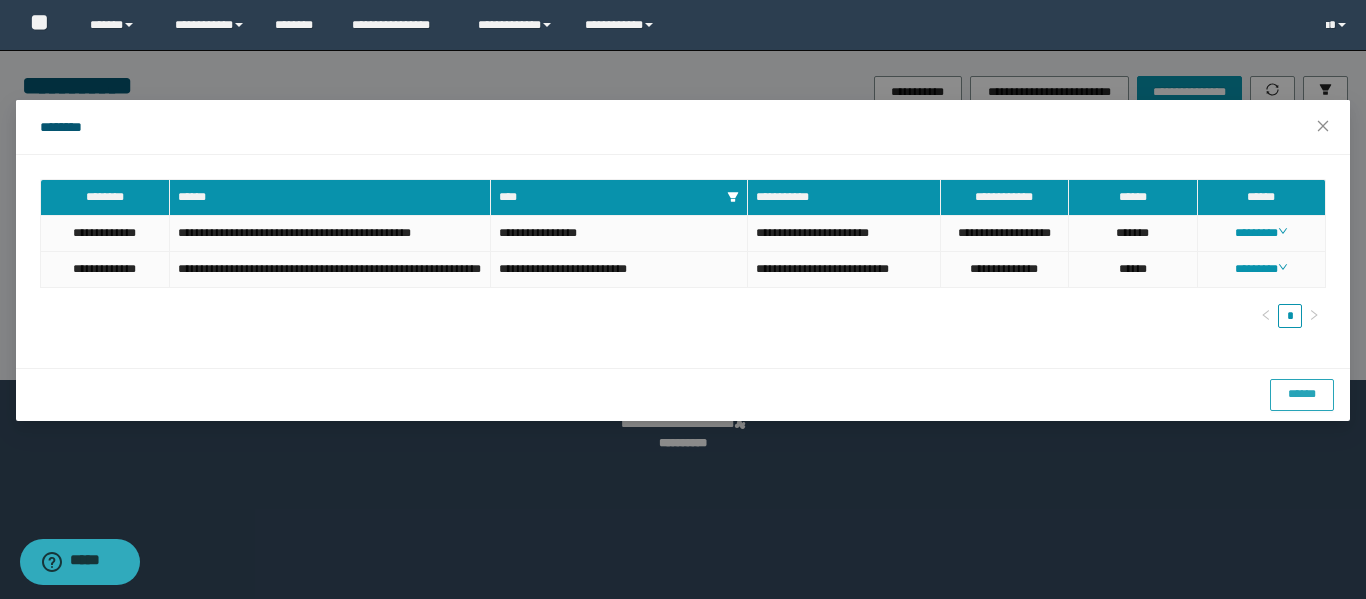 click on "******" at bounding box center [1302, 394] 